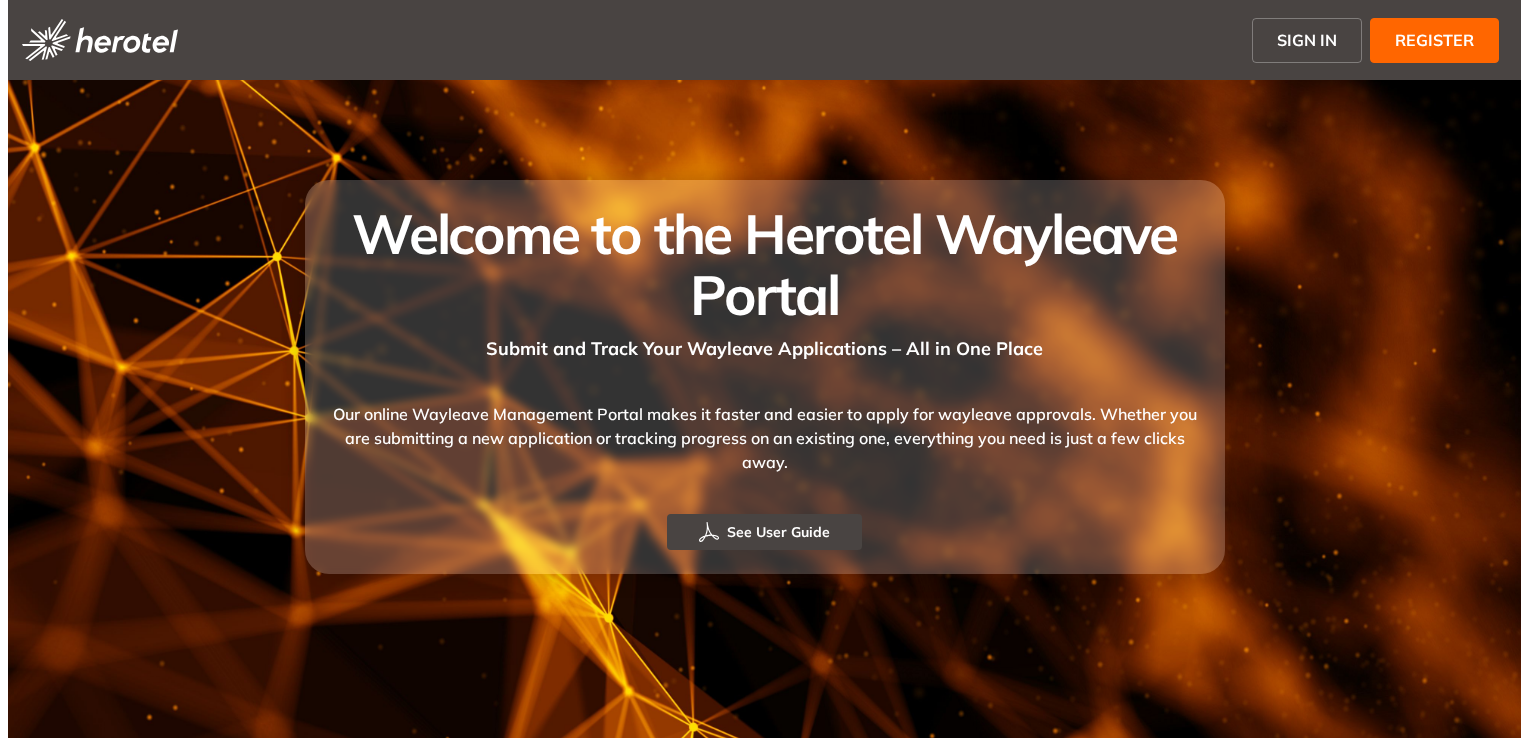 scroll, scrollTop: 0, scrollLeft: 0, axis: both 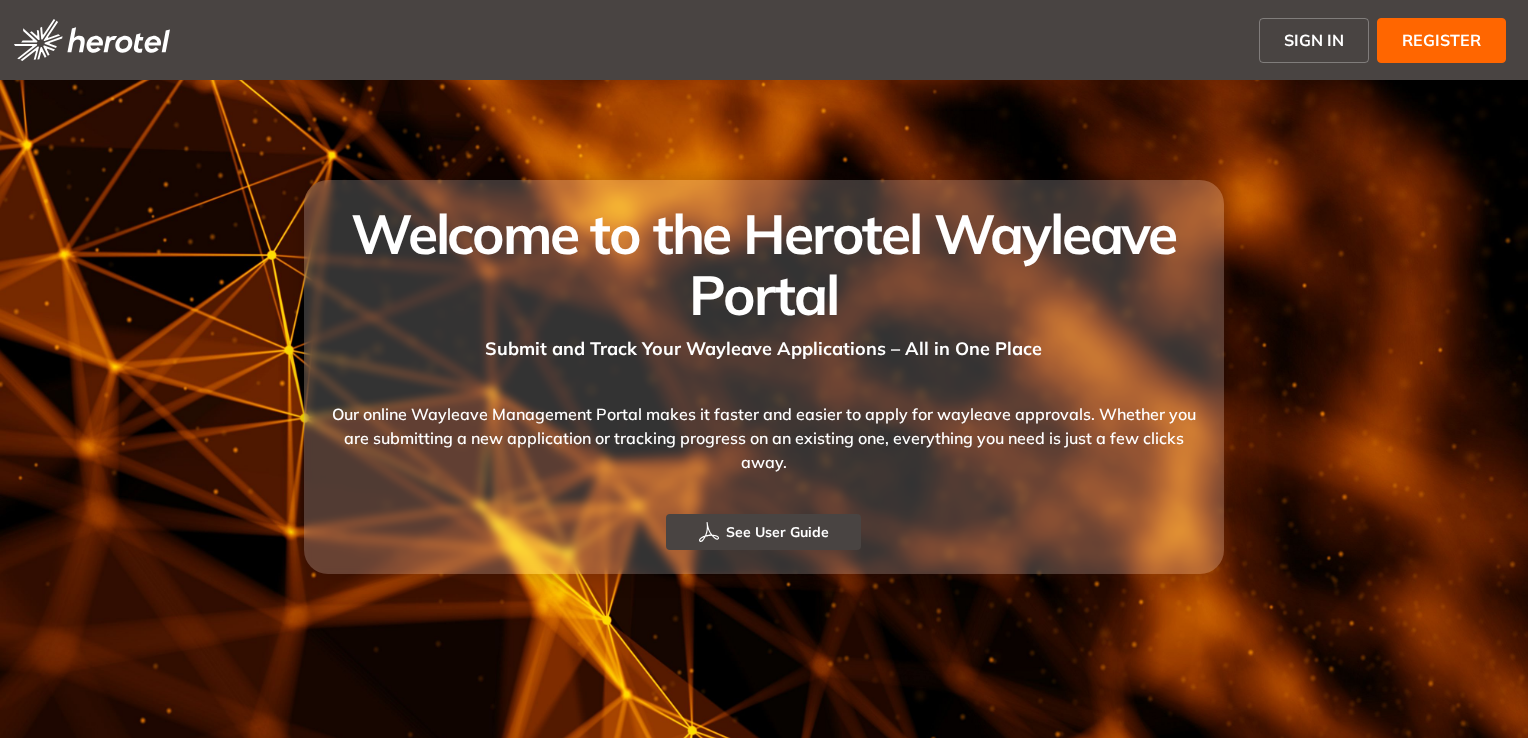 click on "SIGN IN" at bounding box center [1314, 40] 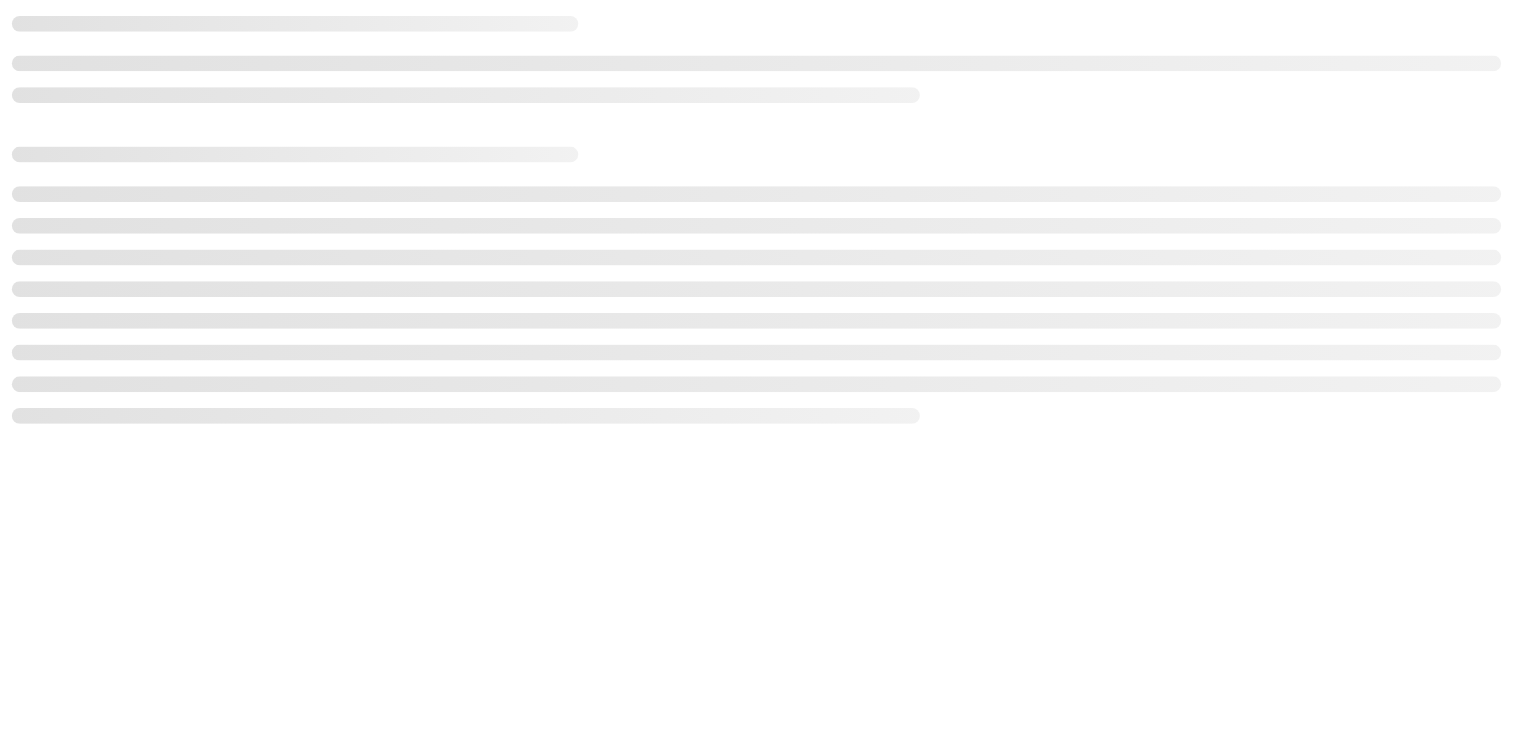 scroll, scrollTop: 0, scrollLeft: 0, axis: both 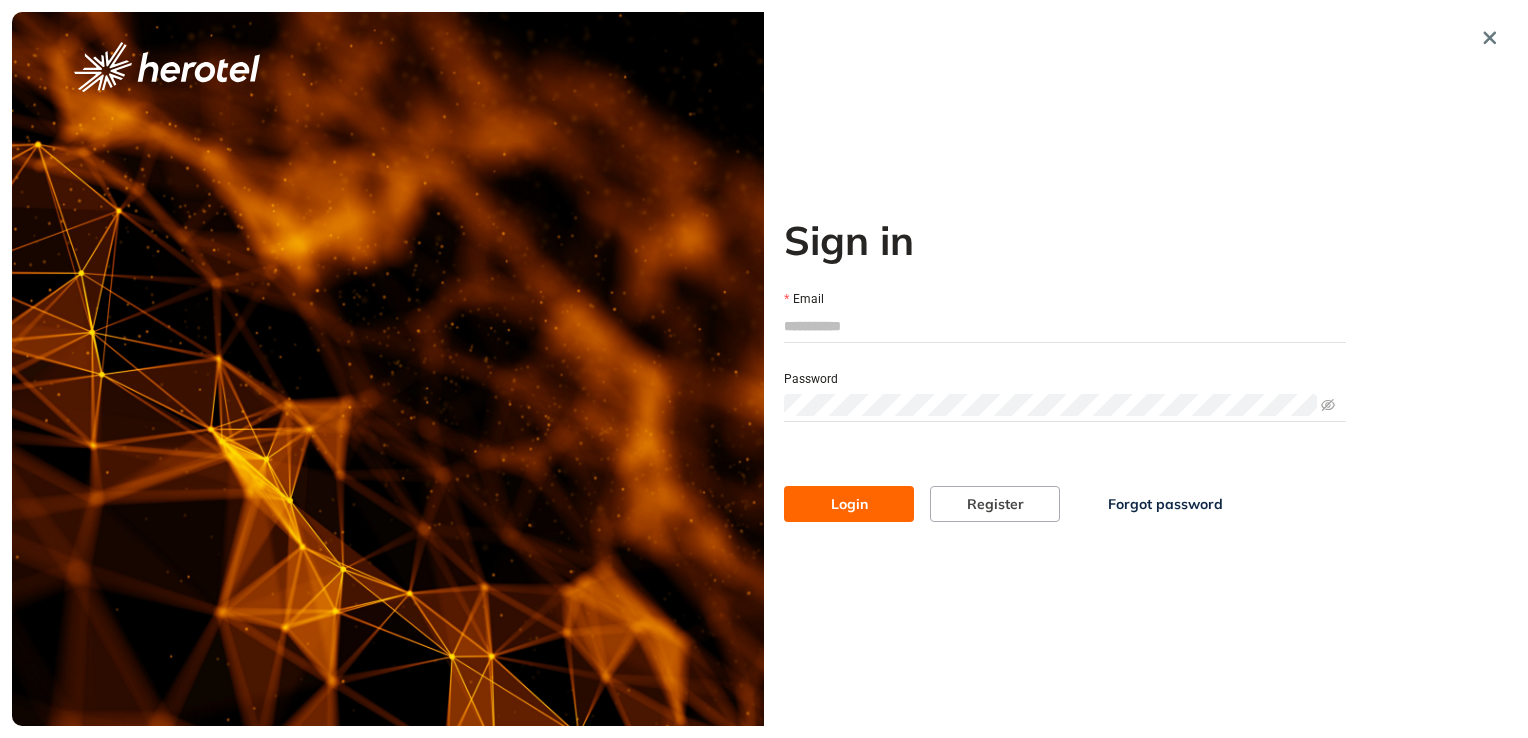click on "Email" at bounding box center (1065, 326) 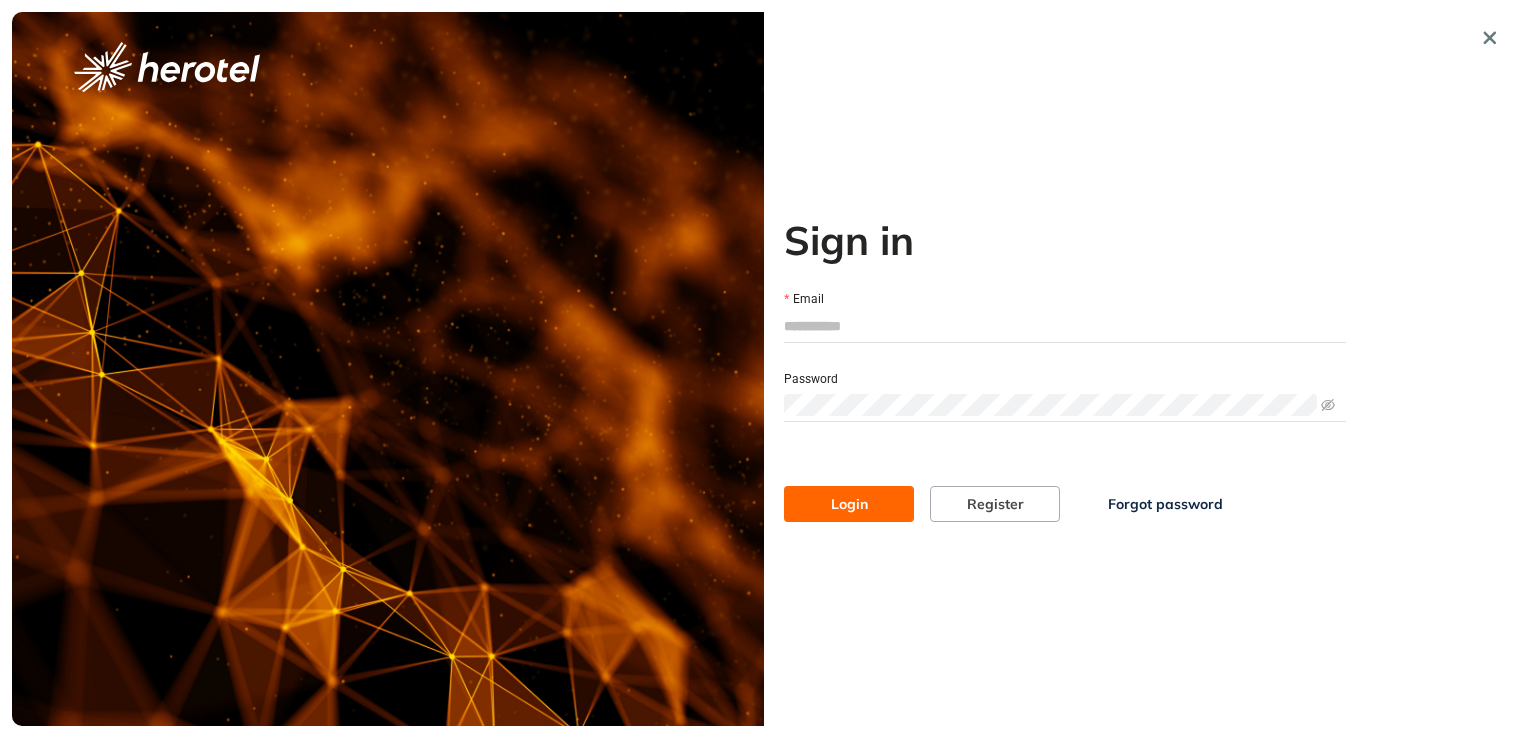click on "Email" at bounding box center (1065, 299) 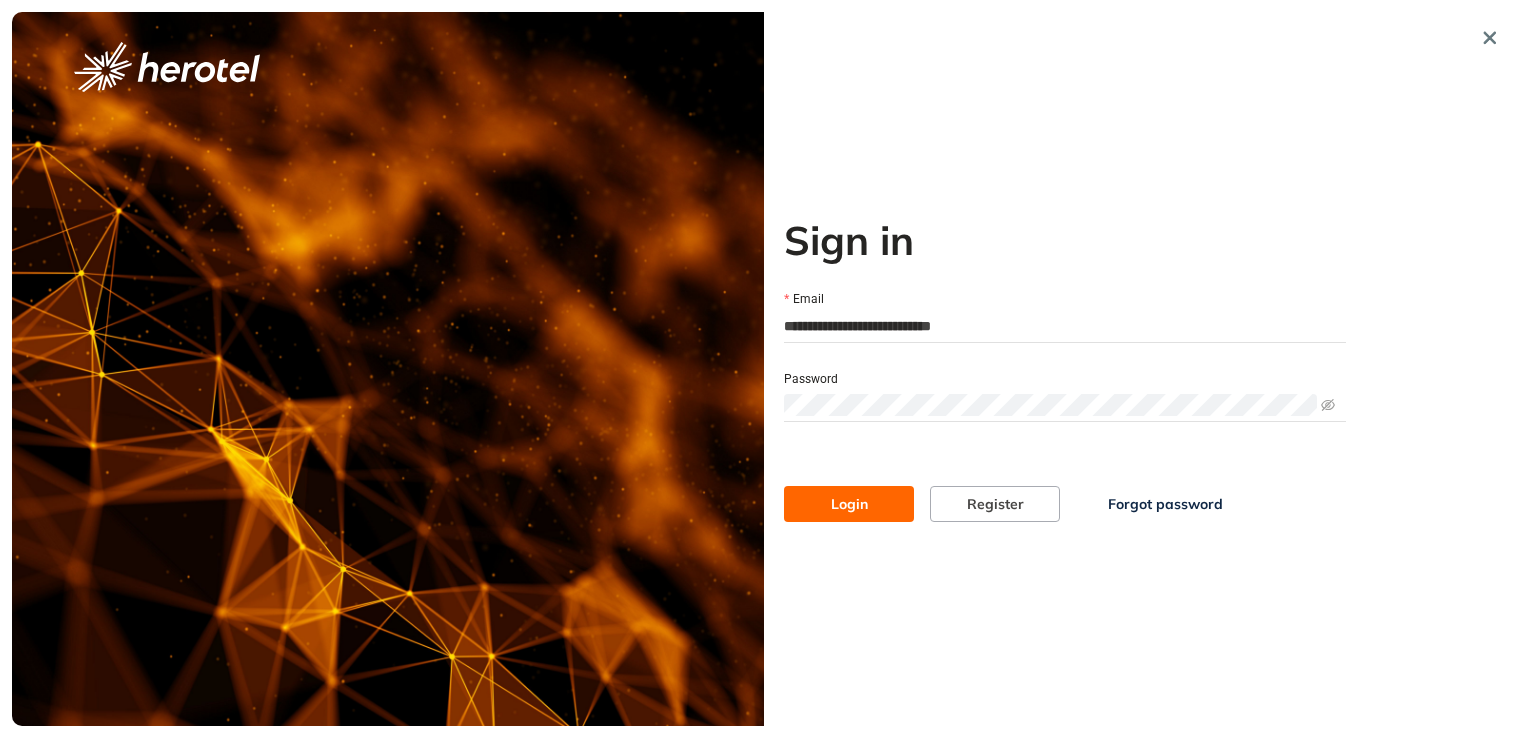 click on "Login" at bounding box center [849, 504] 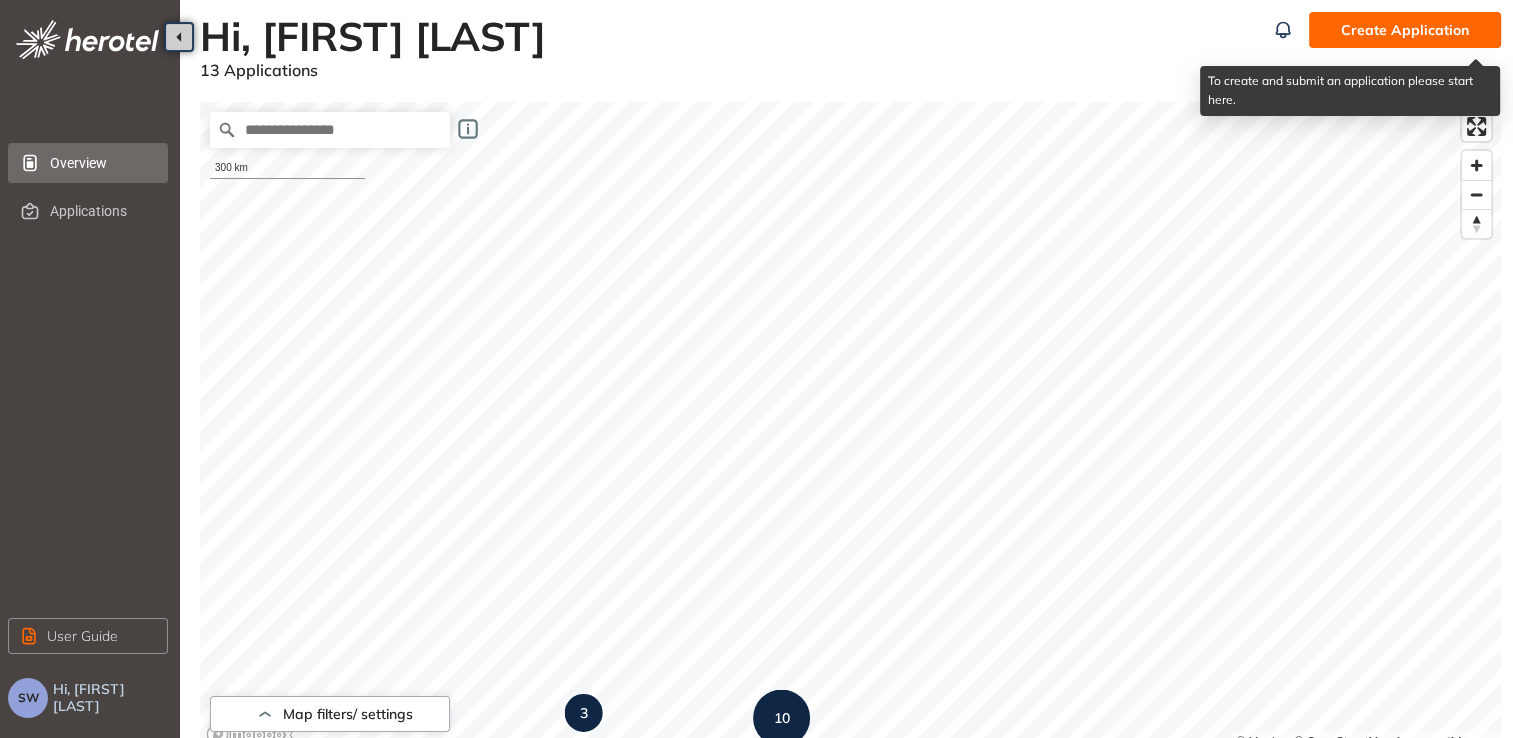 click on "Create Application" at bounding box center [1405, 30] 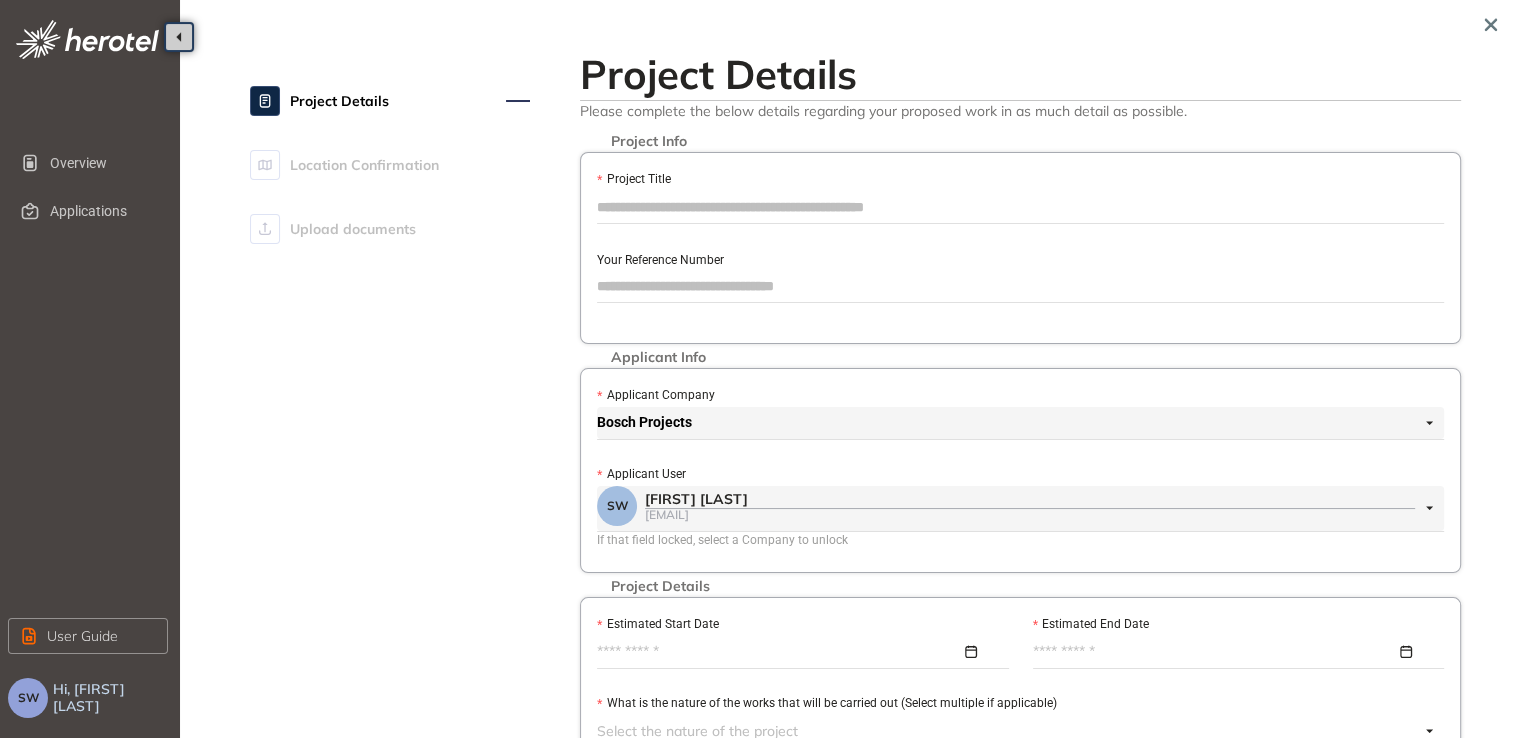 click on "Project Title" at bounding box center (1020, 207) 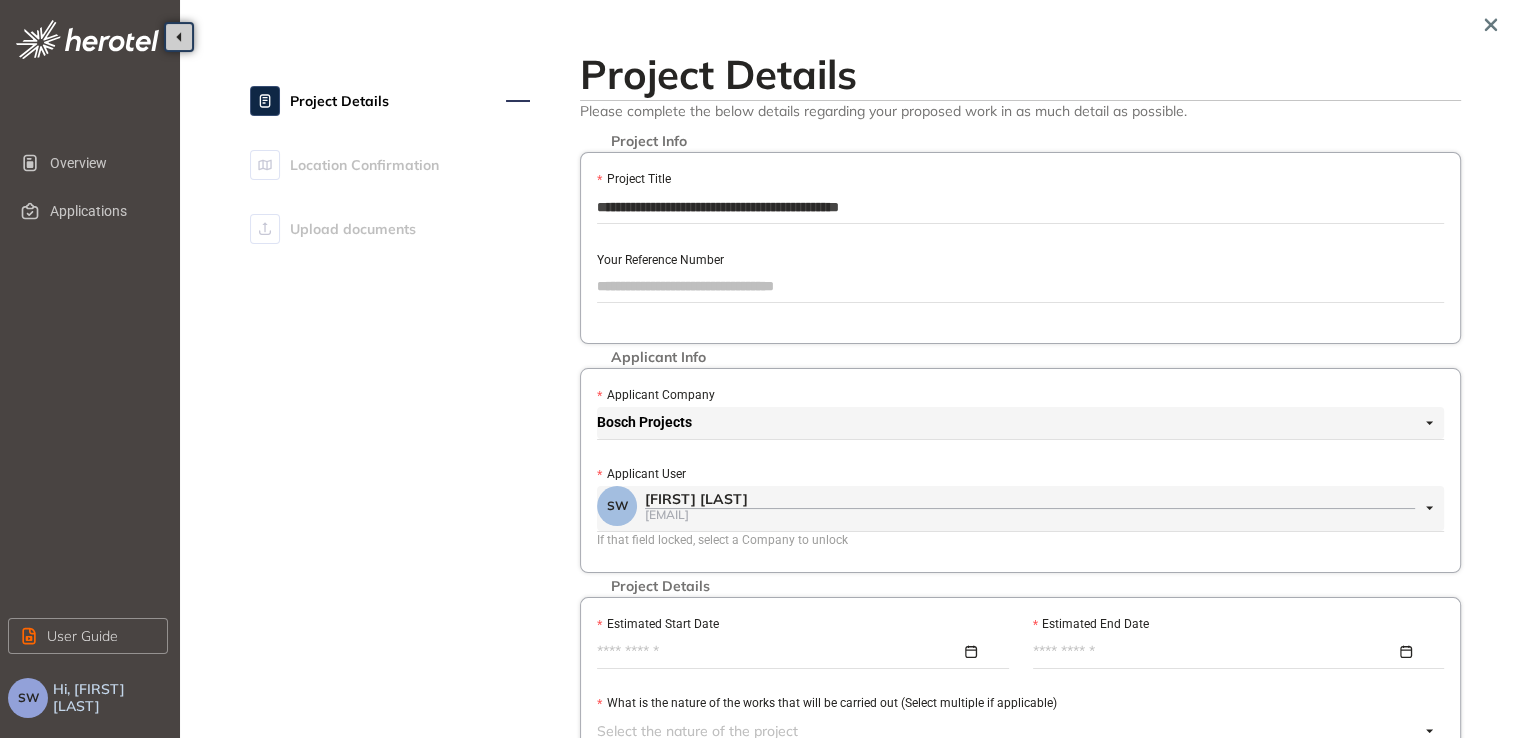 type on "**********" 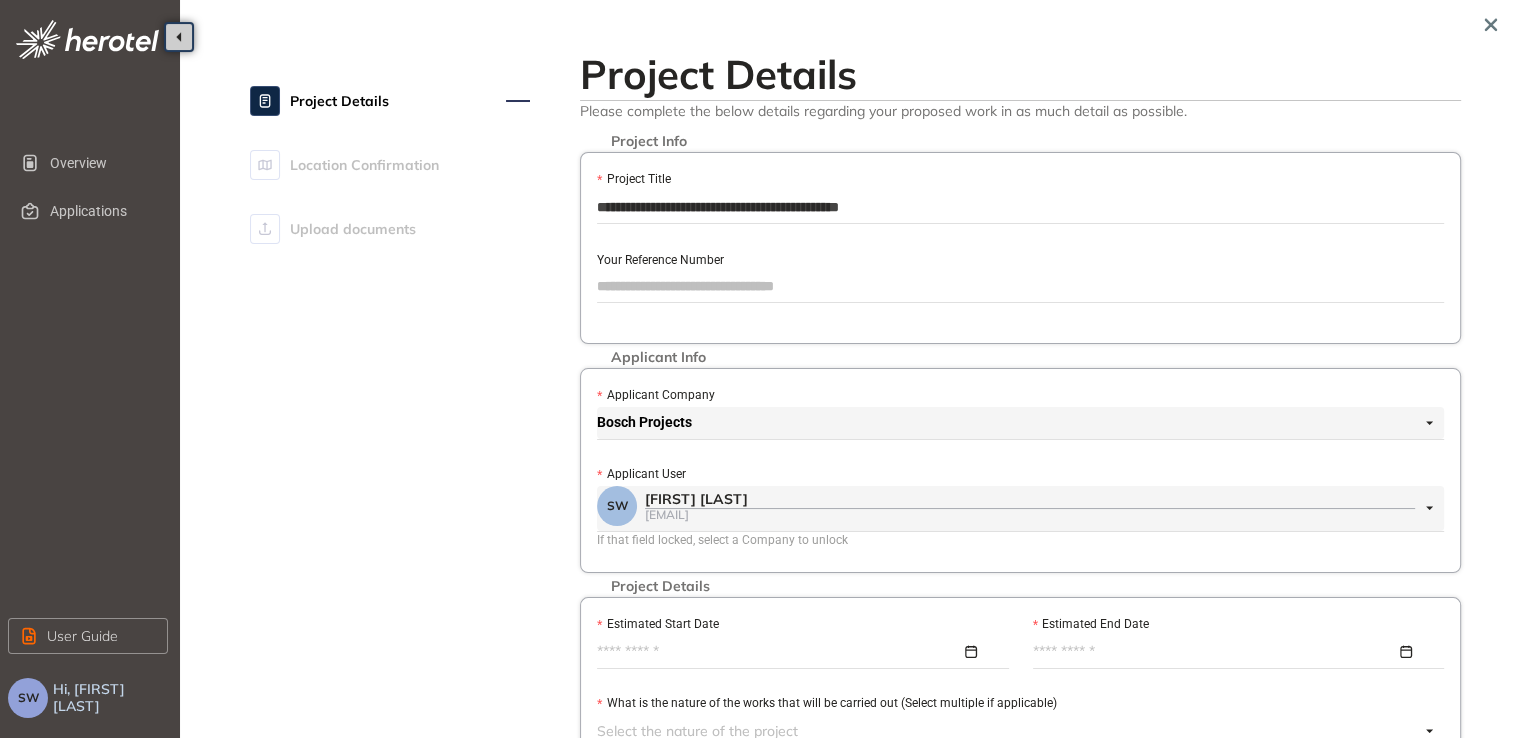 click on "Your Reference Number" at bounding box center [1020, 286] 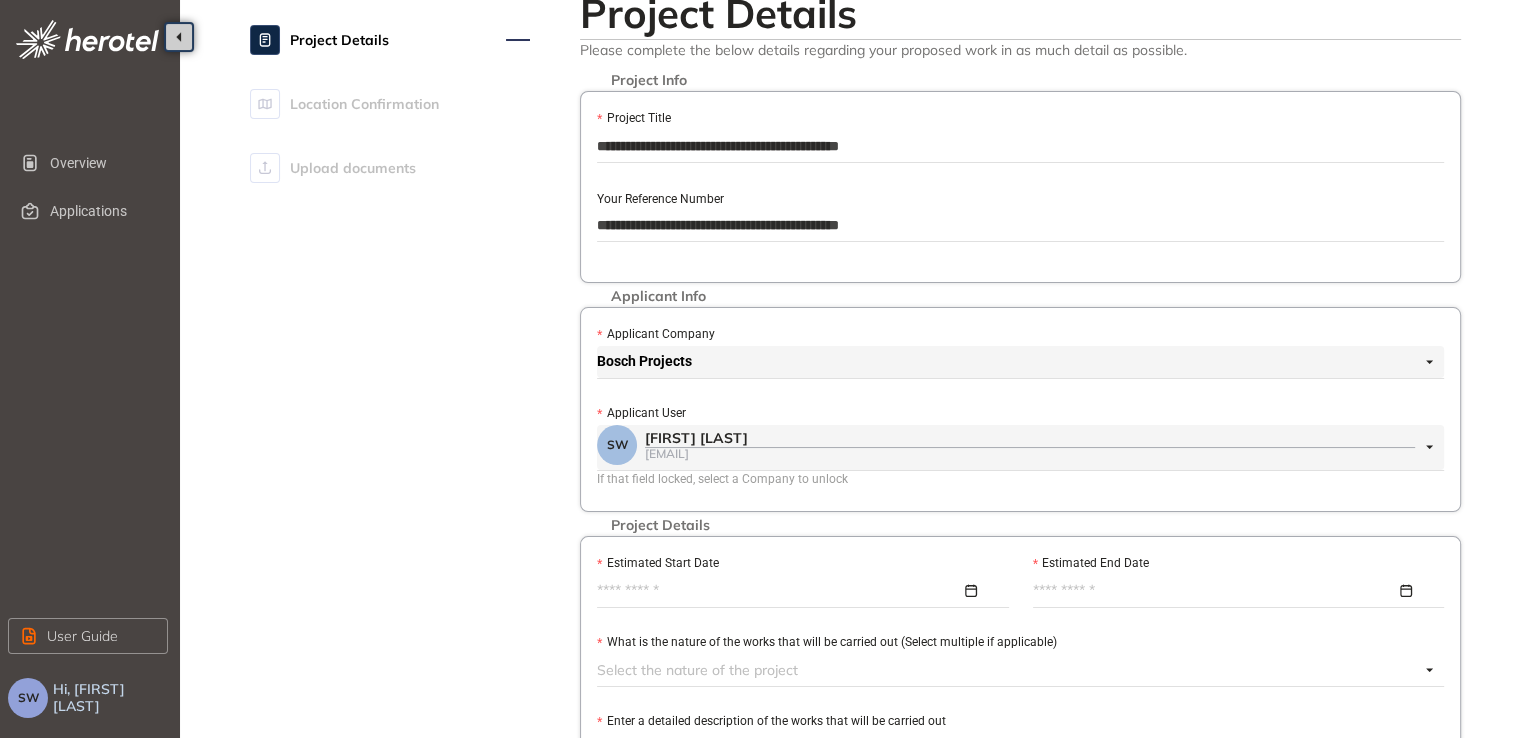 scroll, scrollTop: 500, scrollLeft: 0, axis: vertical 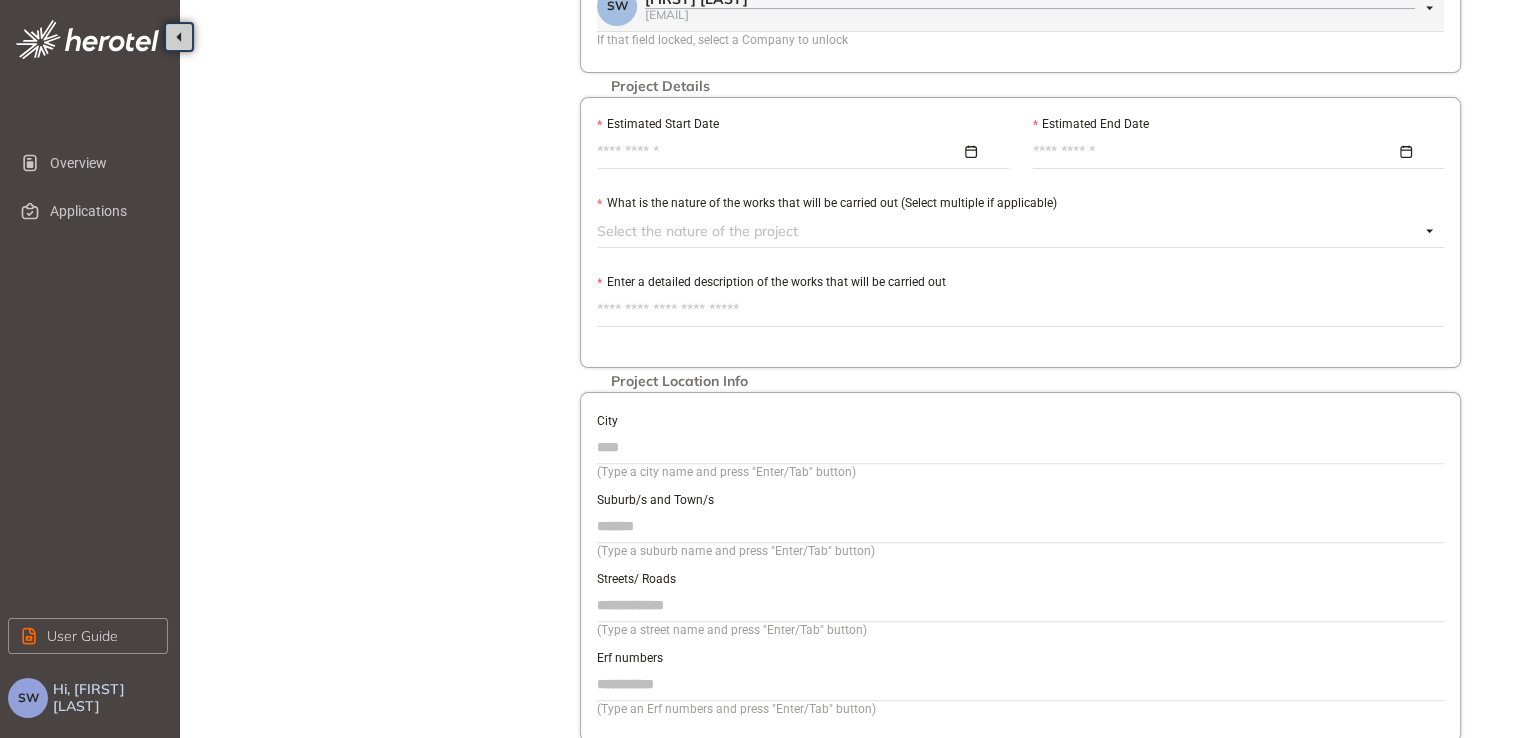 type on "**********" 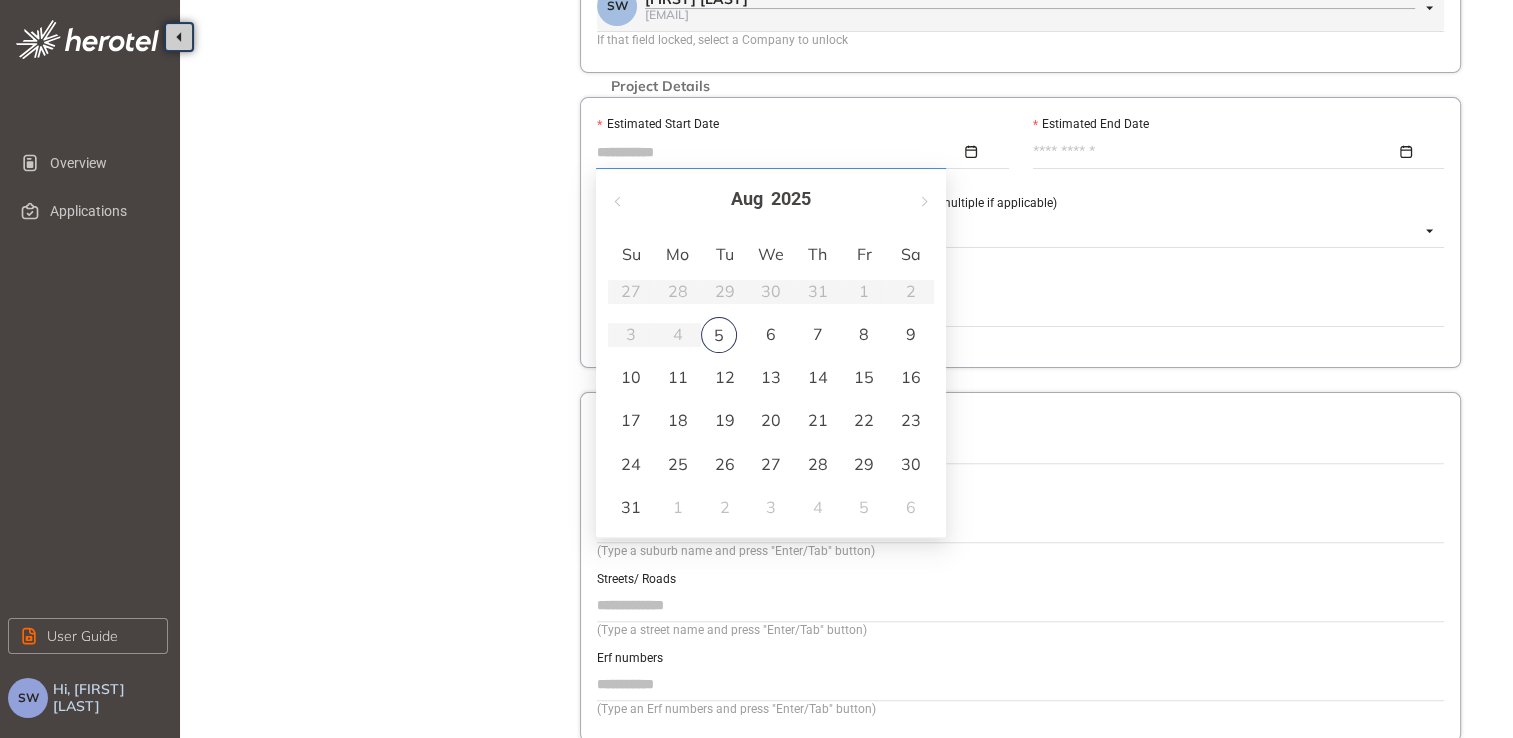 type on "**********" 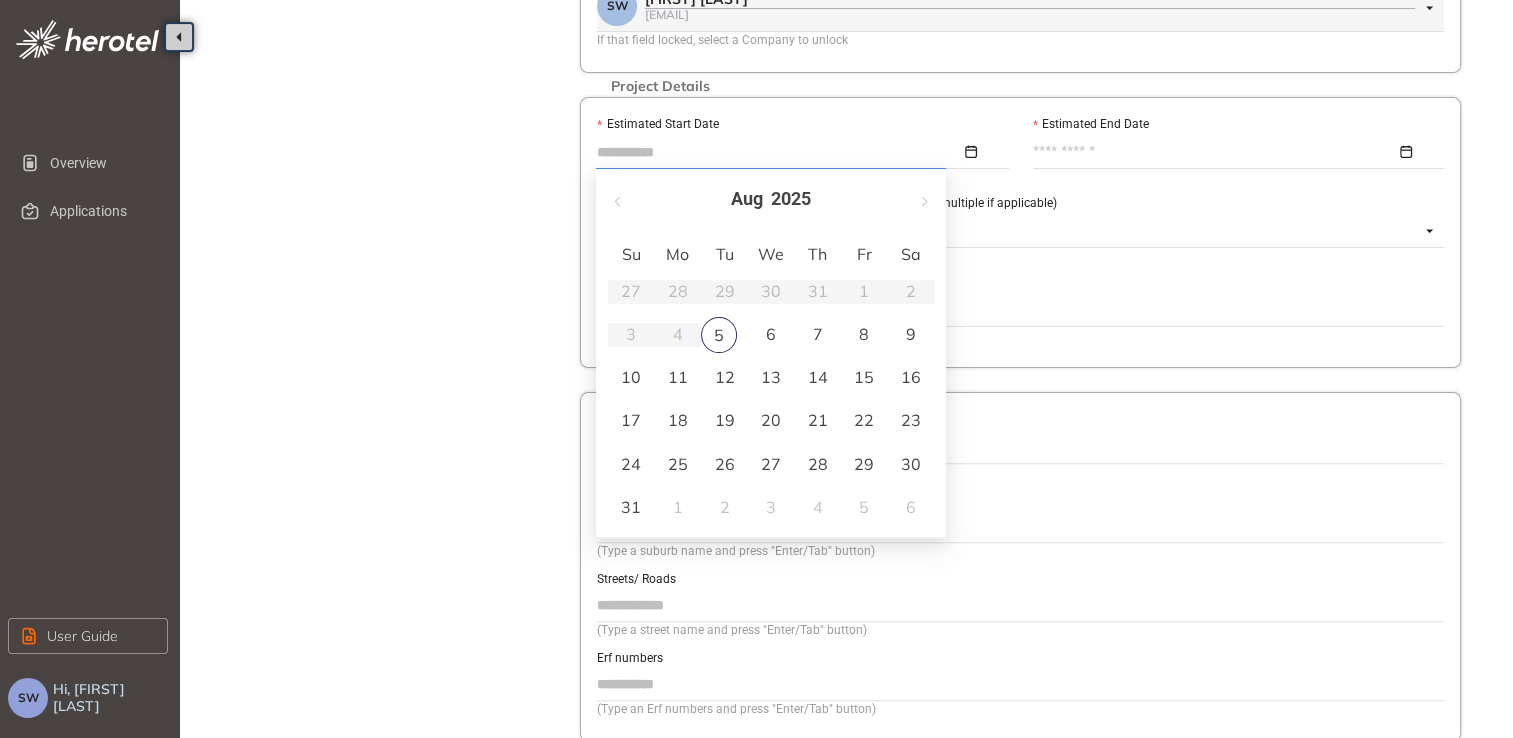 click on "18" at bounding box center [678, 420] 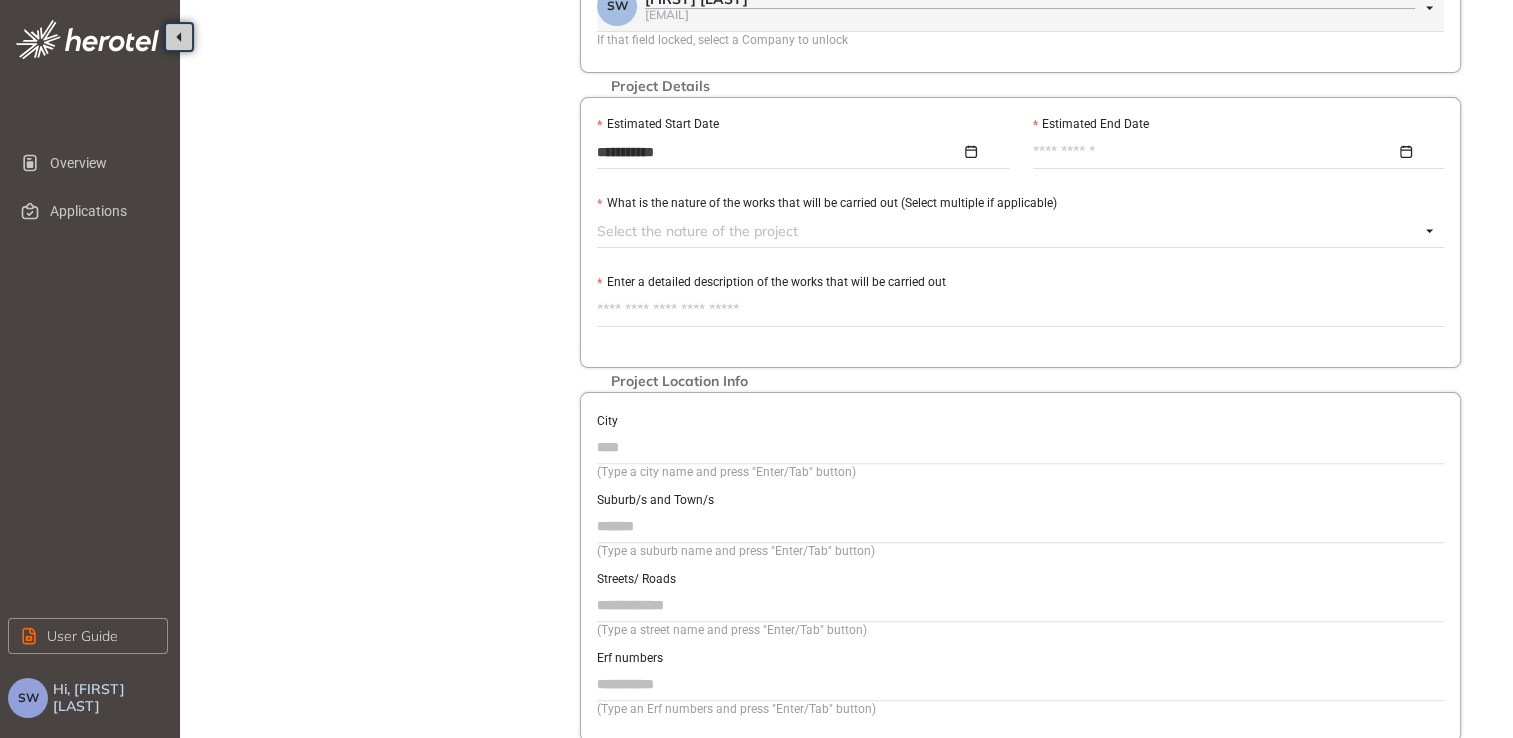 click at bounding box center [1233, 152] 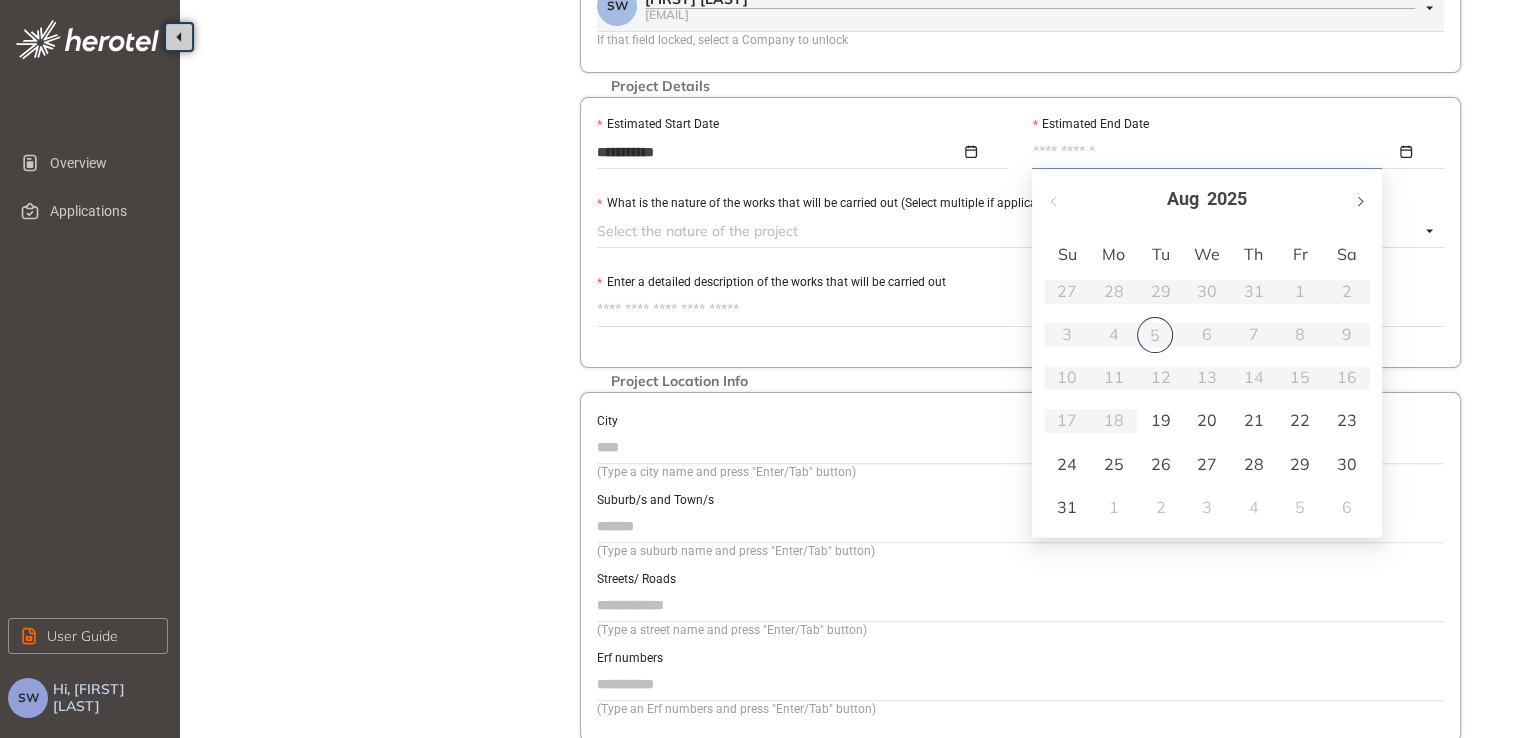 click at bounding box center [1359, 201] 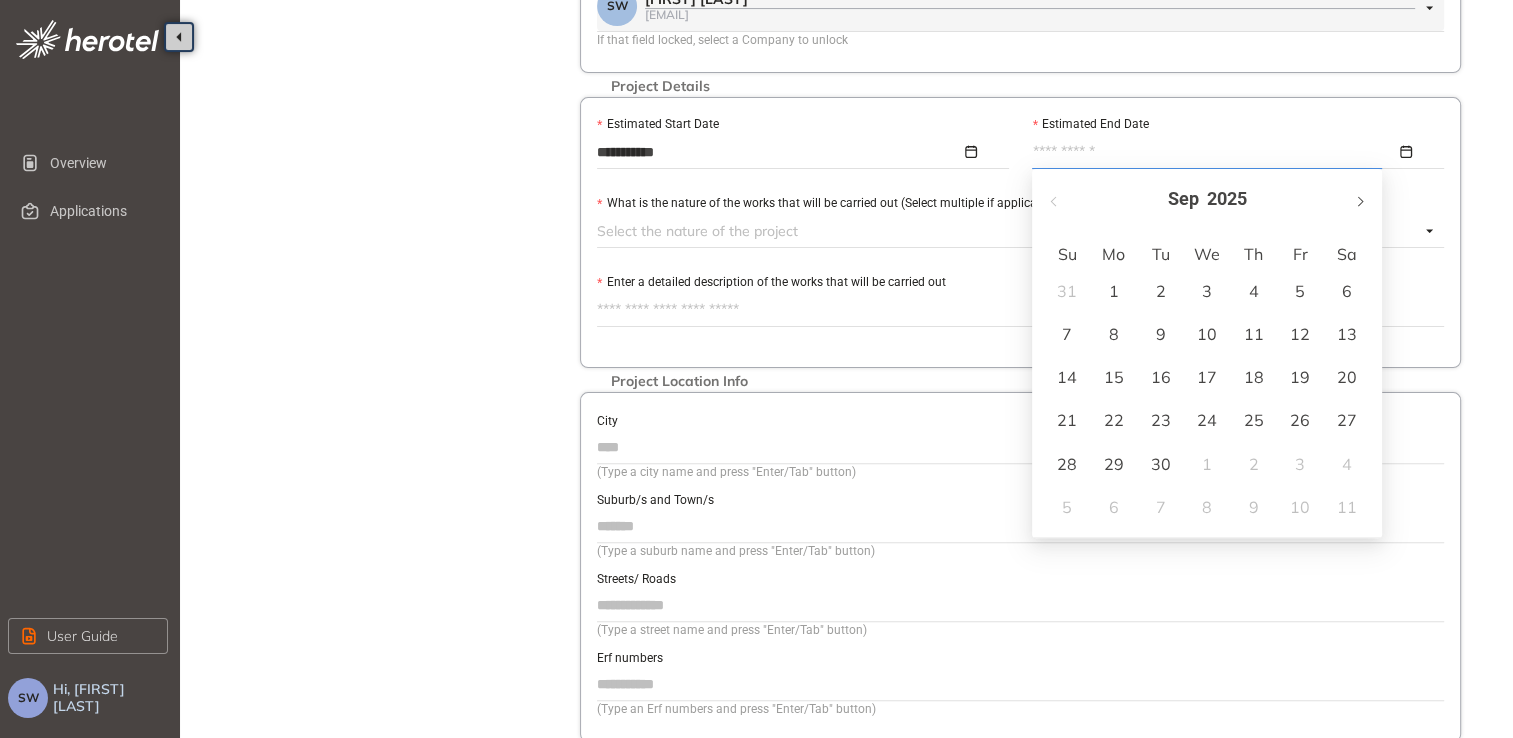 click at bounding box center [1359, 201] 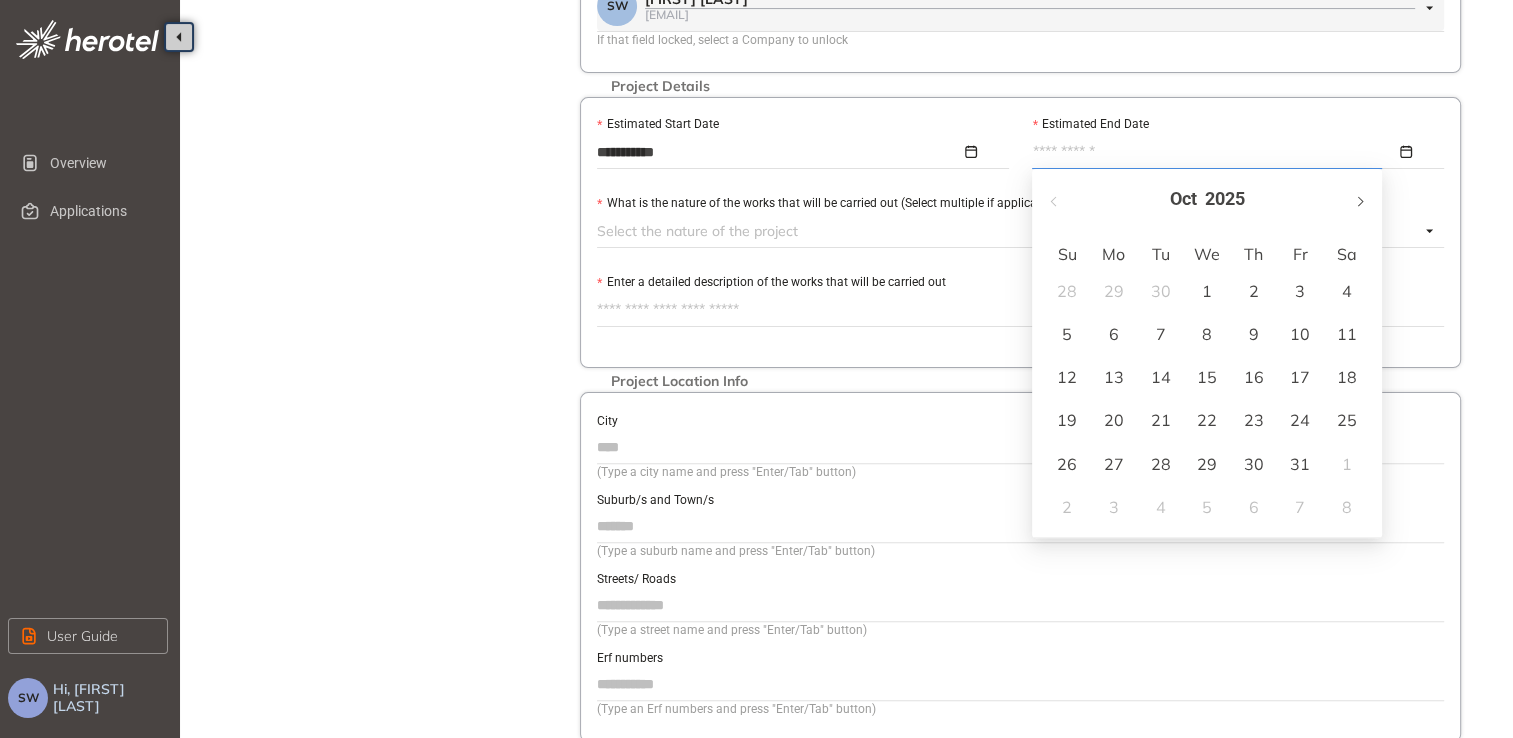 click at bounding box center (1359, 201) 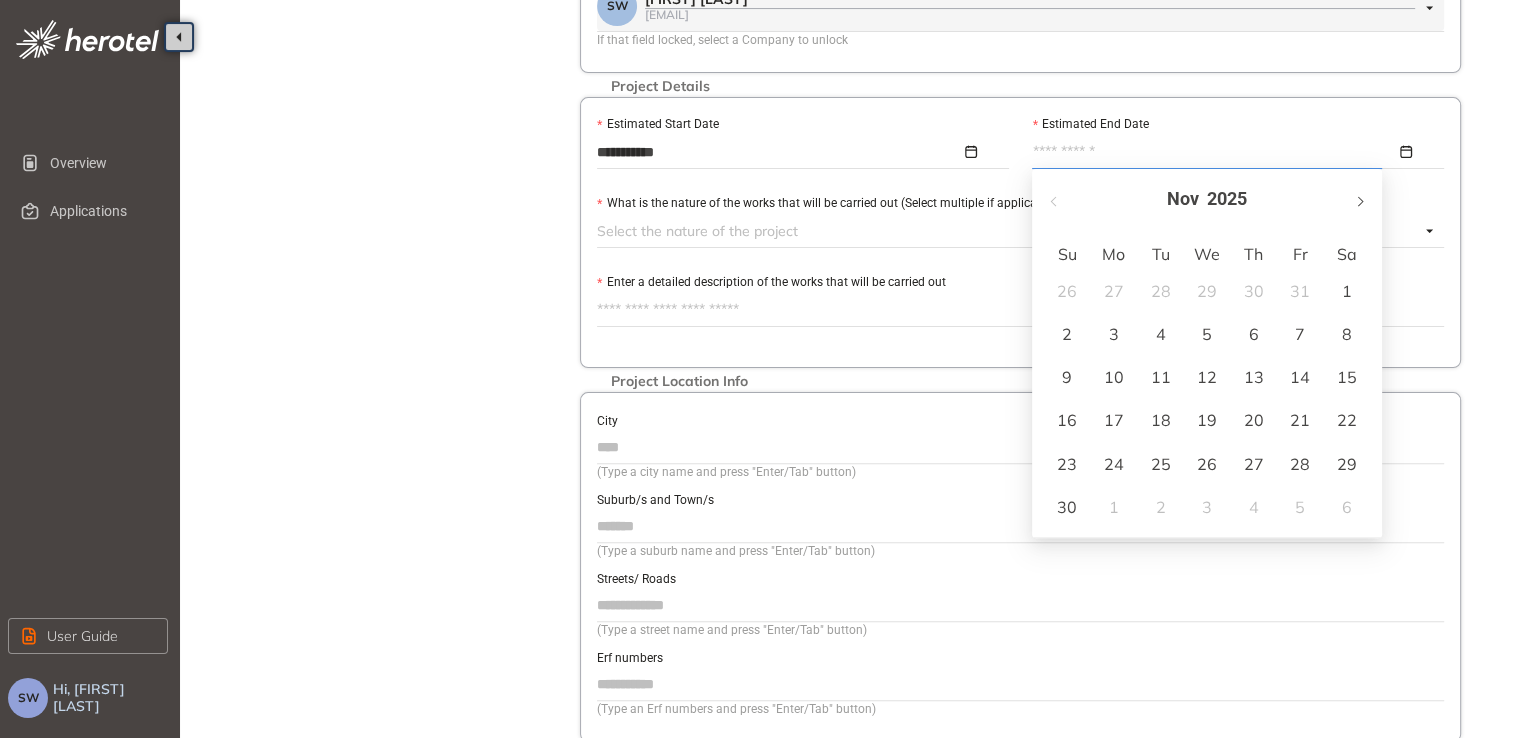 click at bounding box center [1359, 201] 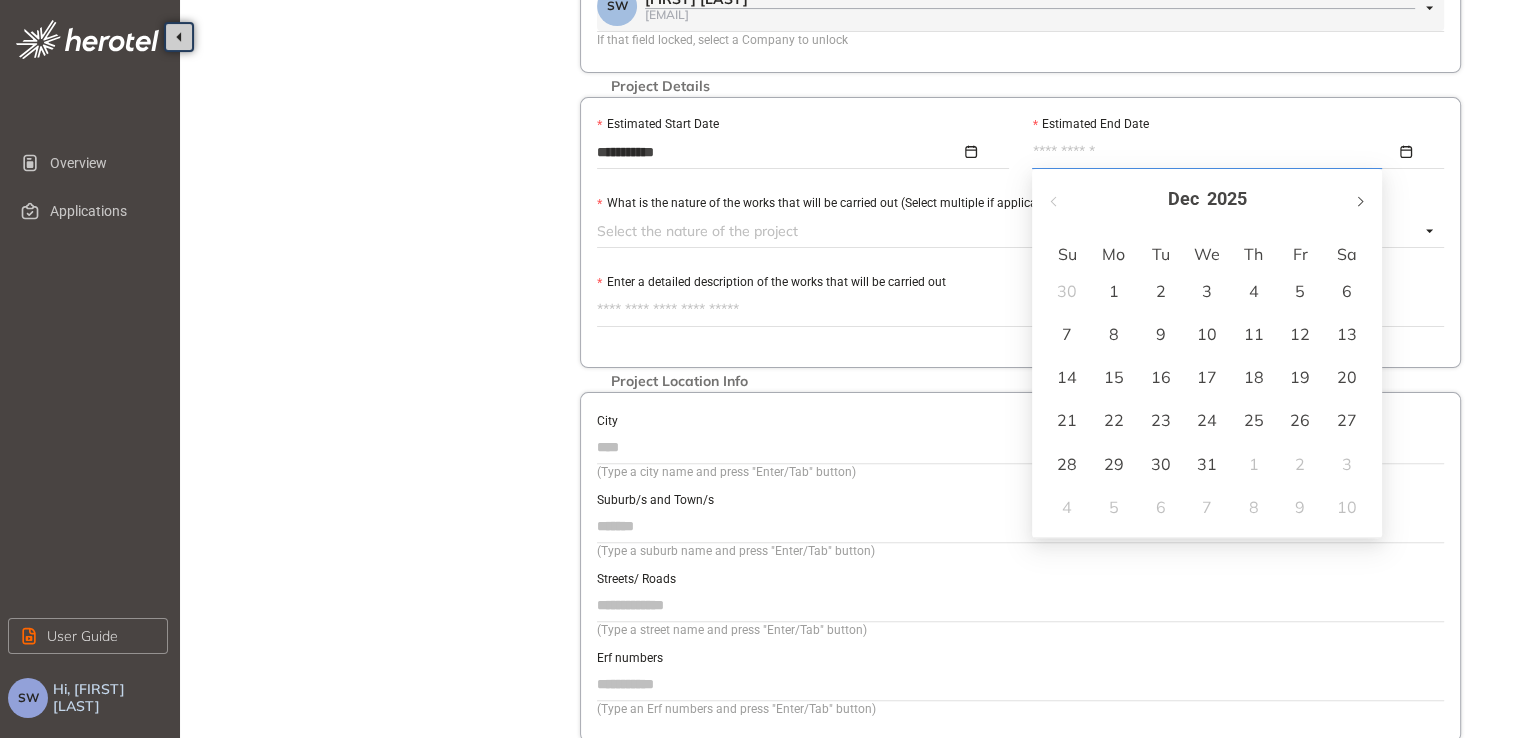 click at bounding box center (1359, 201) 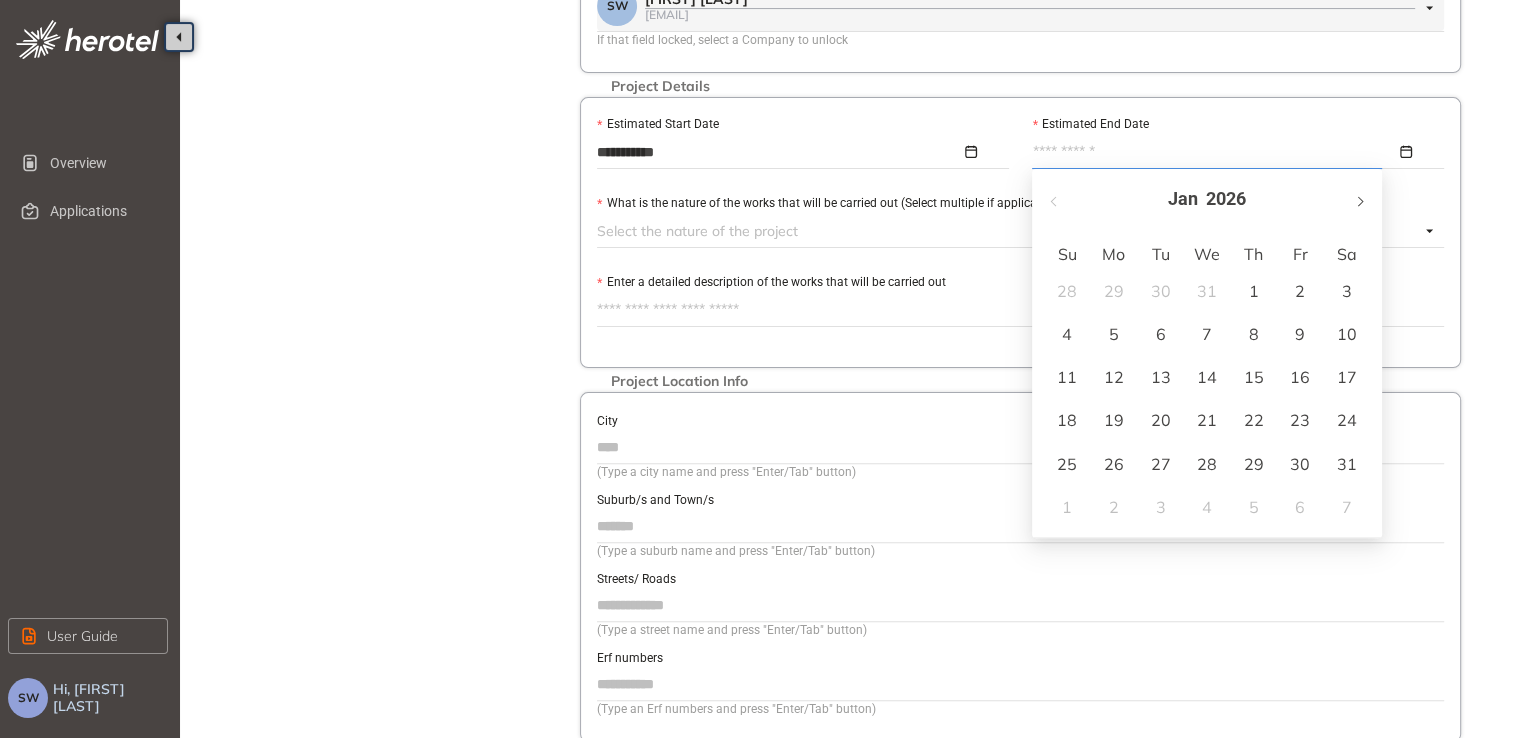 click at bounding box center (1359, 201) 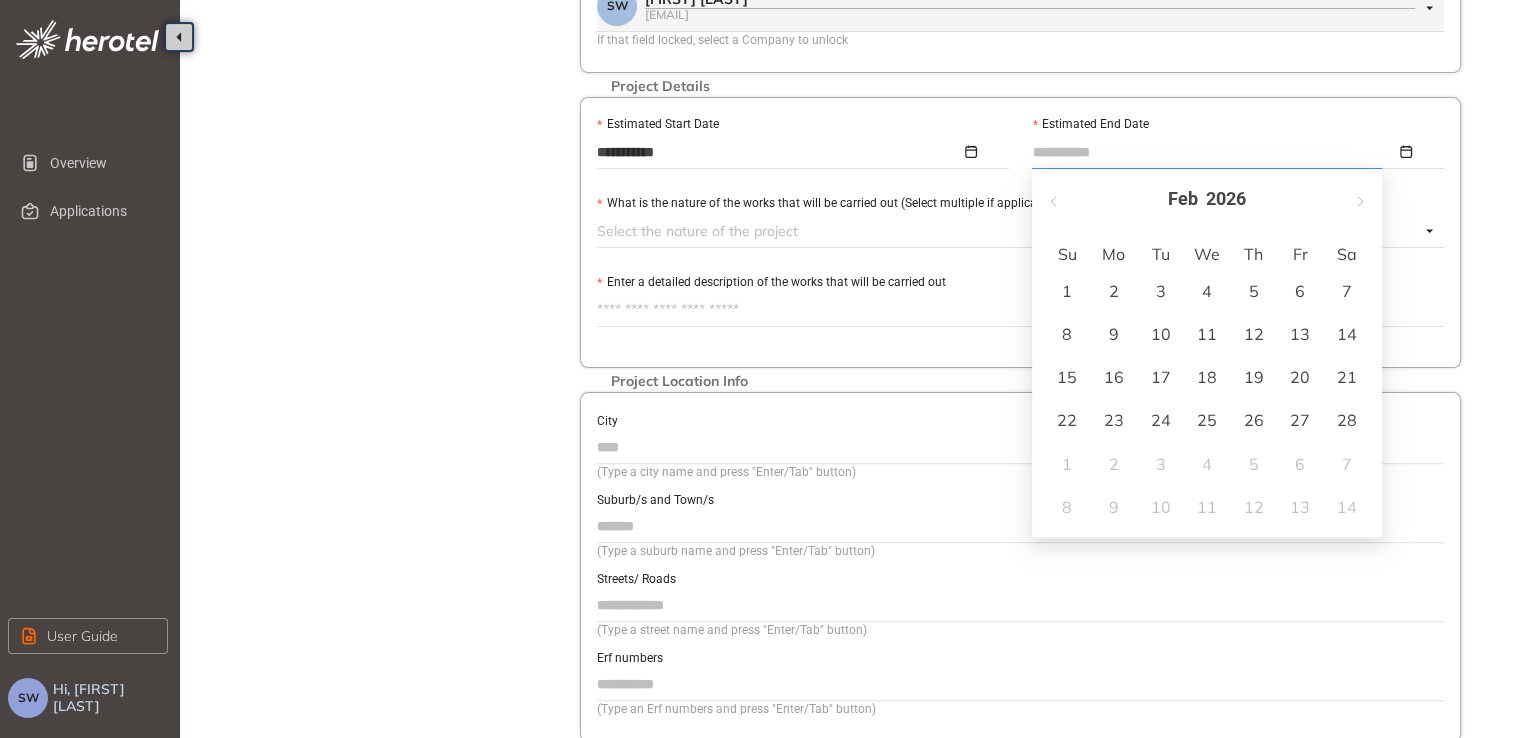 type on "**********" 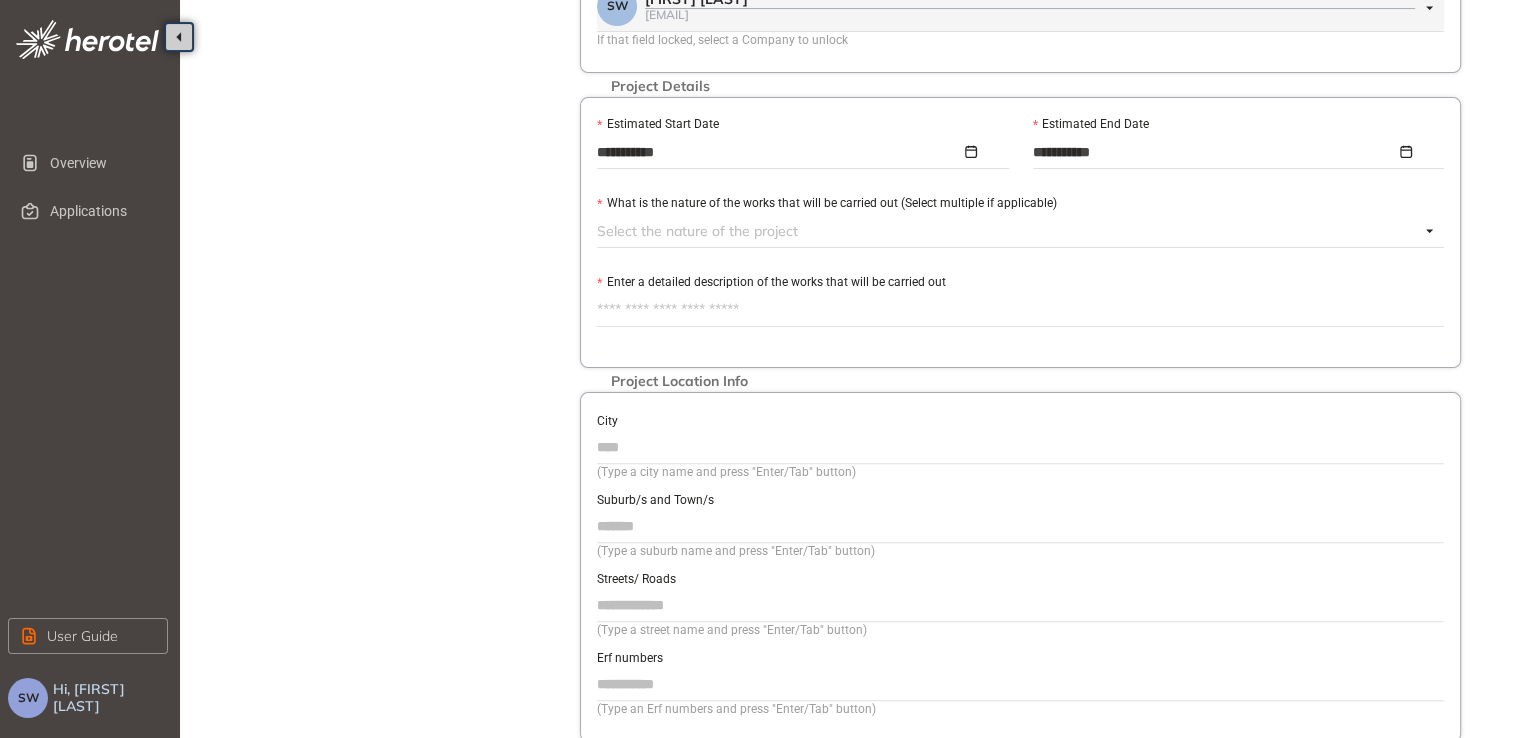 click at bounding box center [1008, 231] 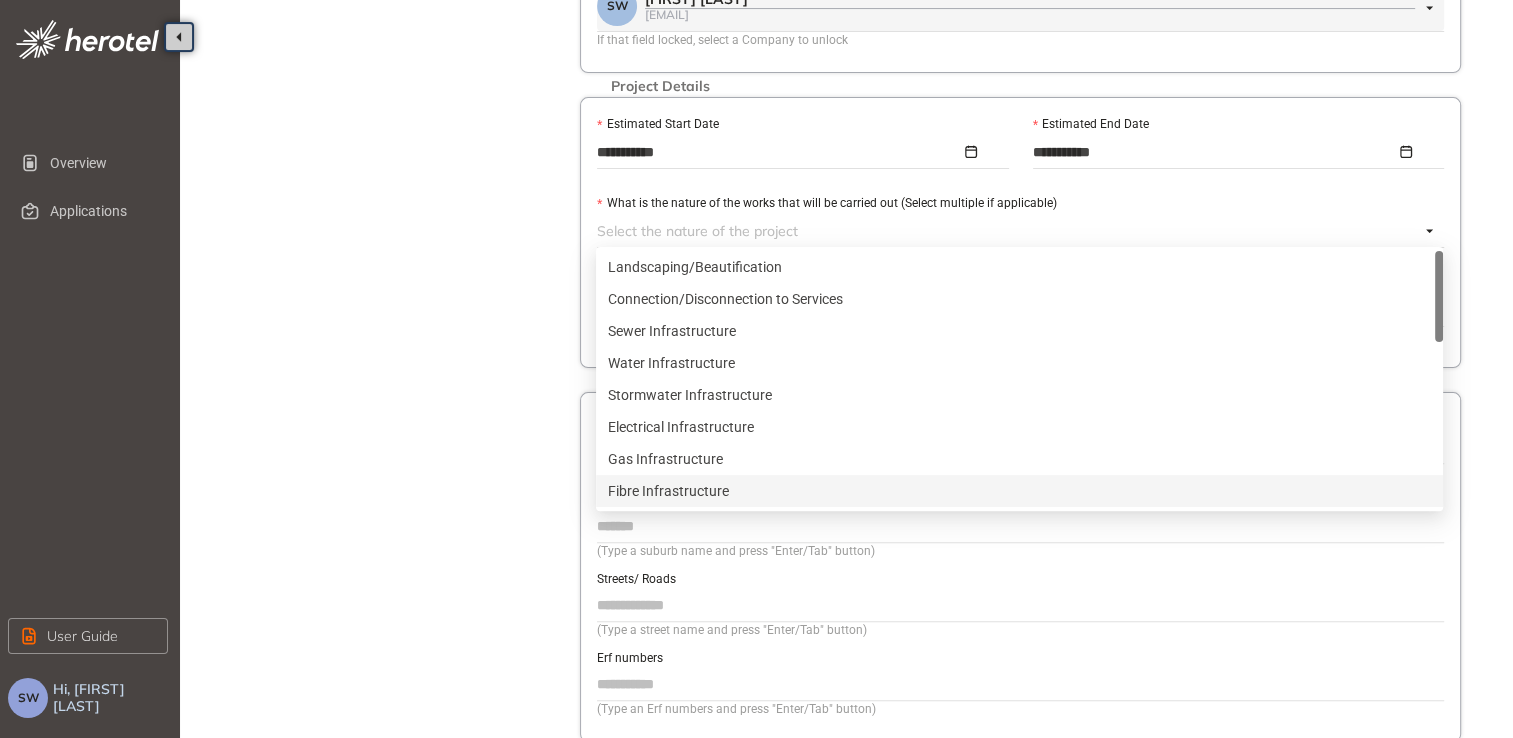 click on "Fibre Infrastructure" at bounding box center (1019, 491) 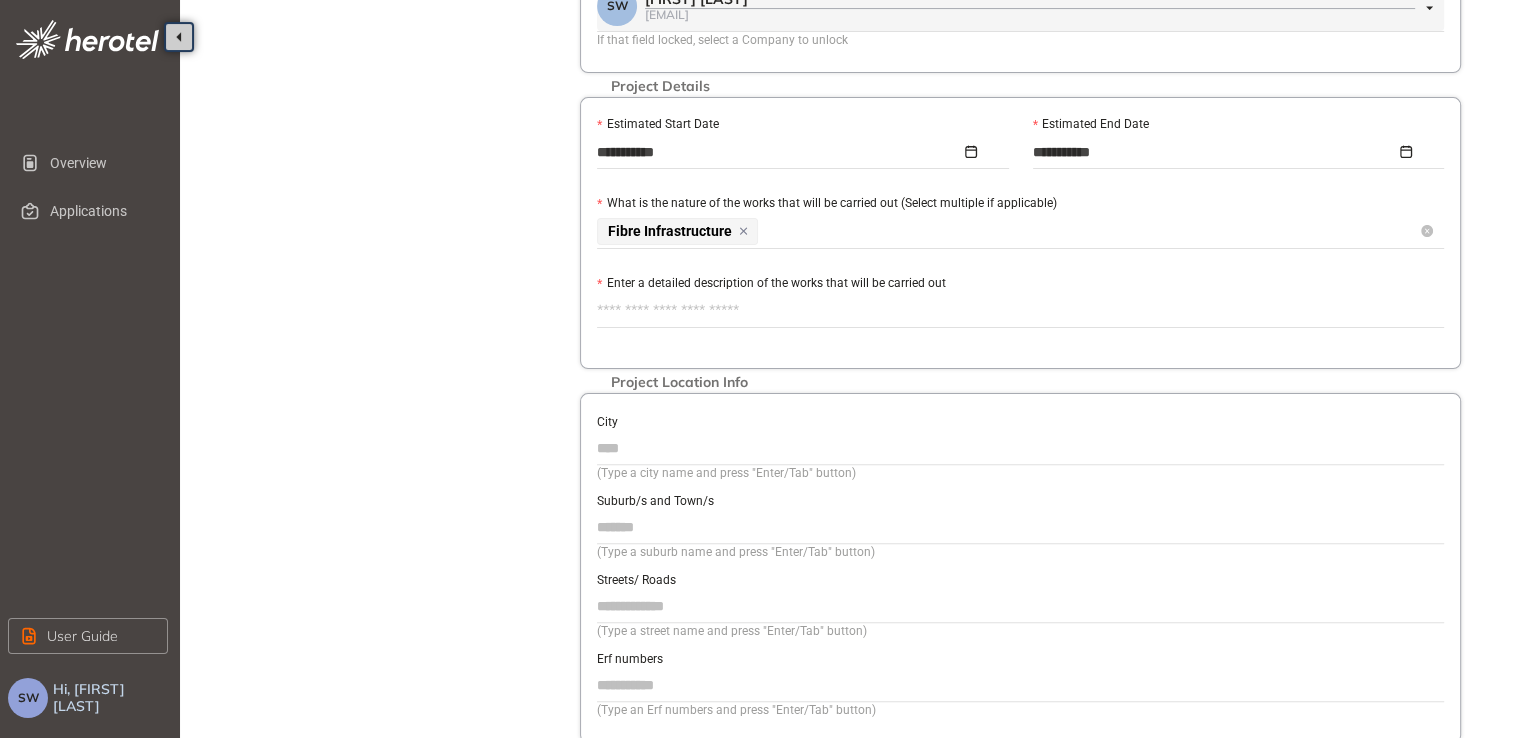 click on "Fibre Infrastructure" at bounding box center [1008, 231] 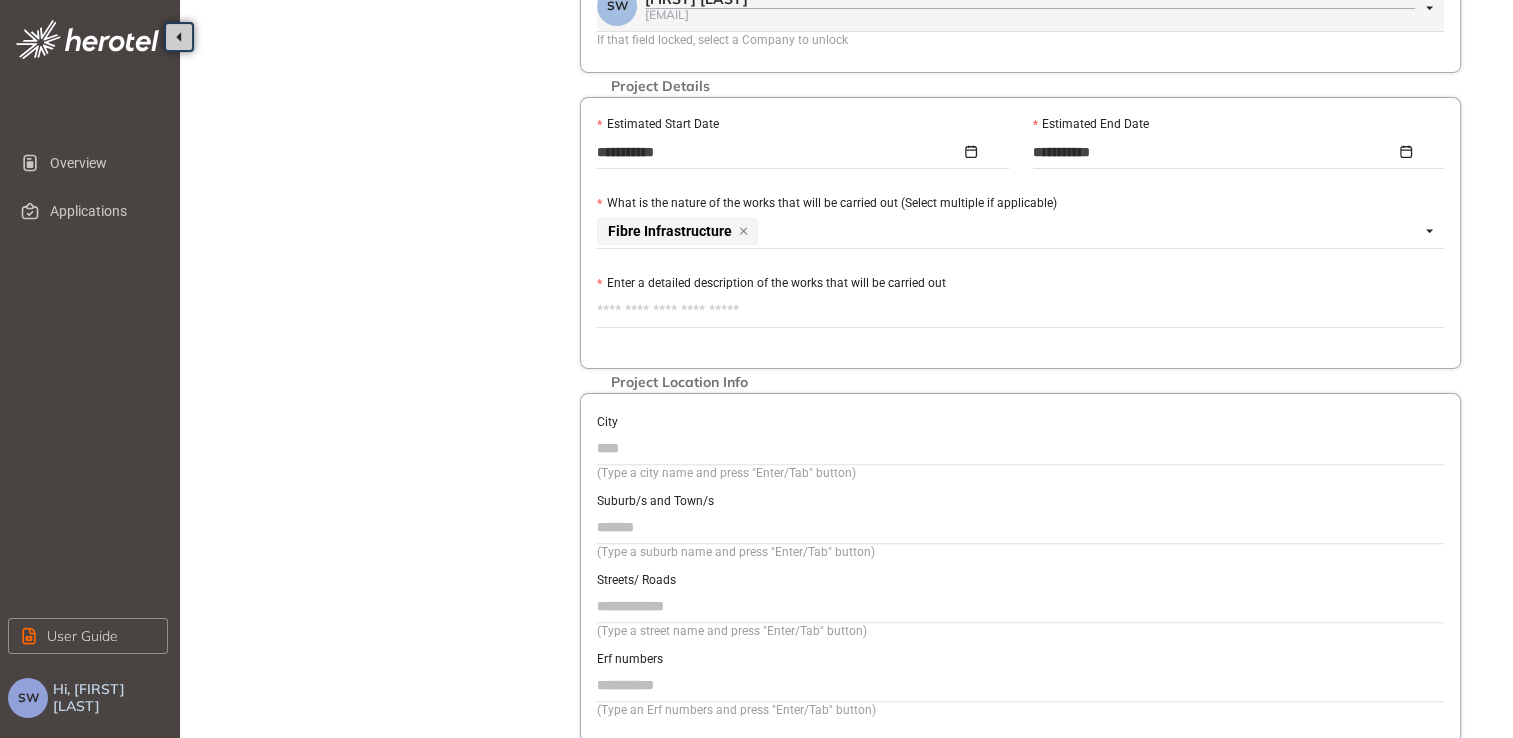 click on "Enter a detailed description of the works that will be carried out" at bounding box center [1020, 311] 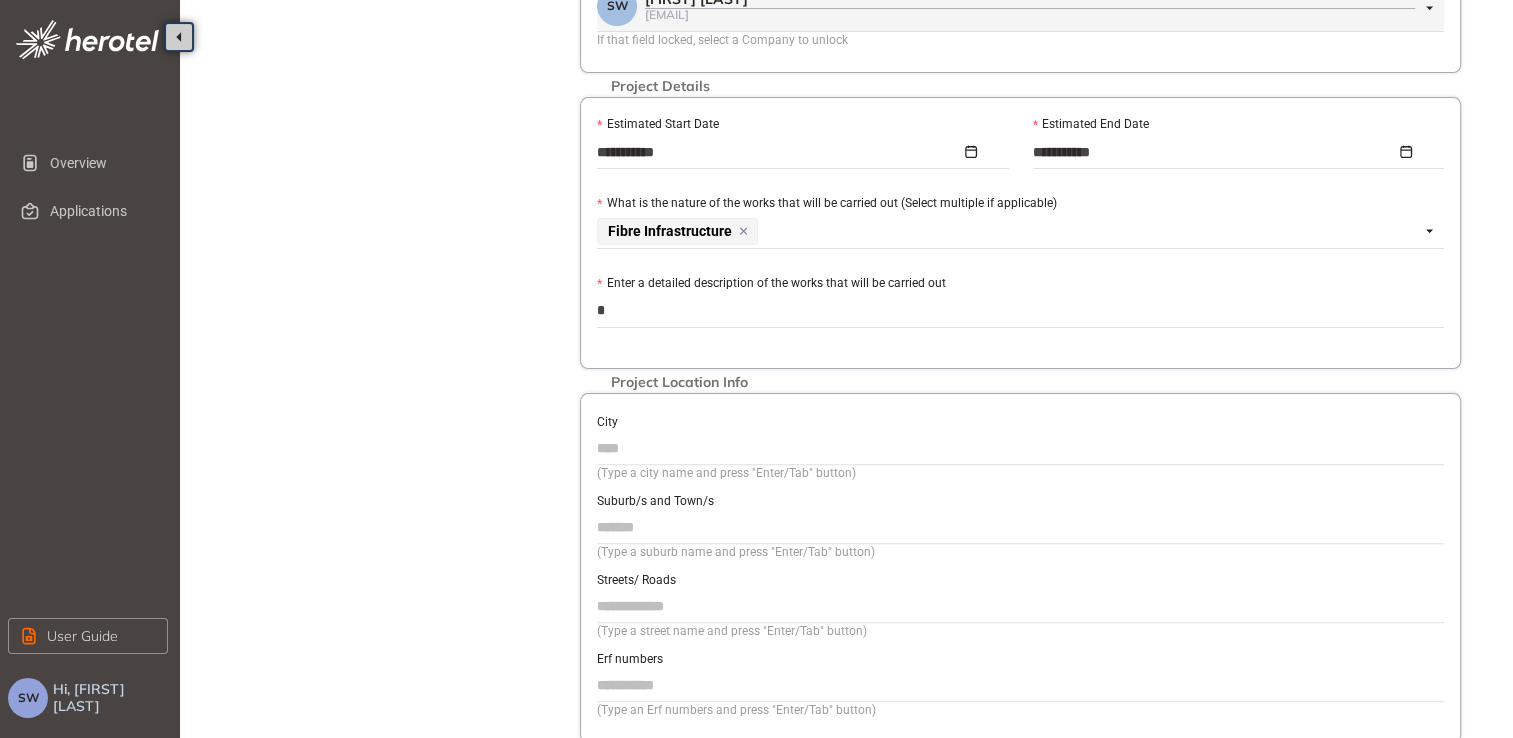 type on "**" 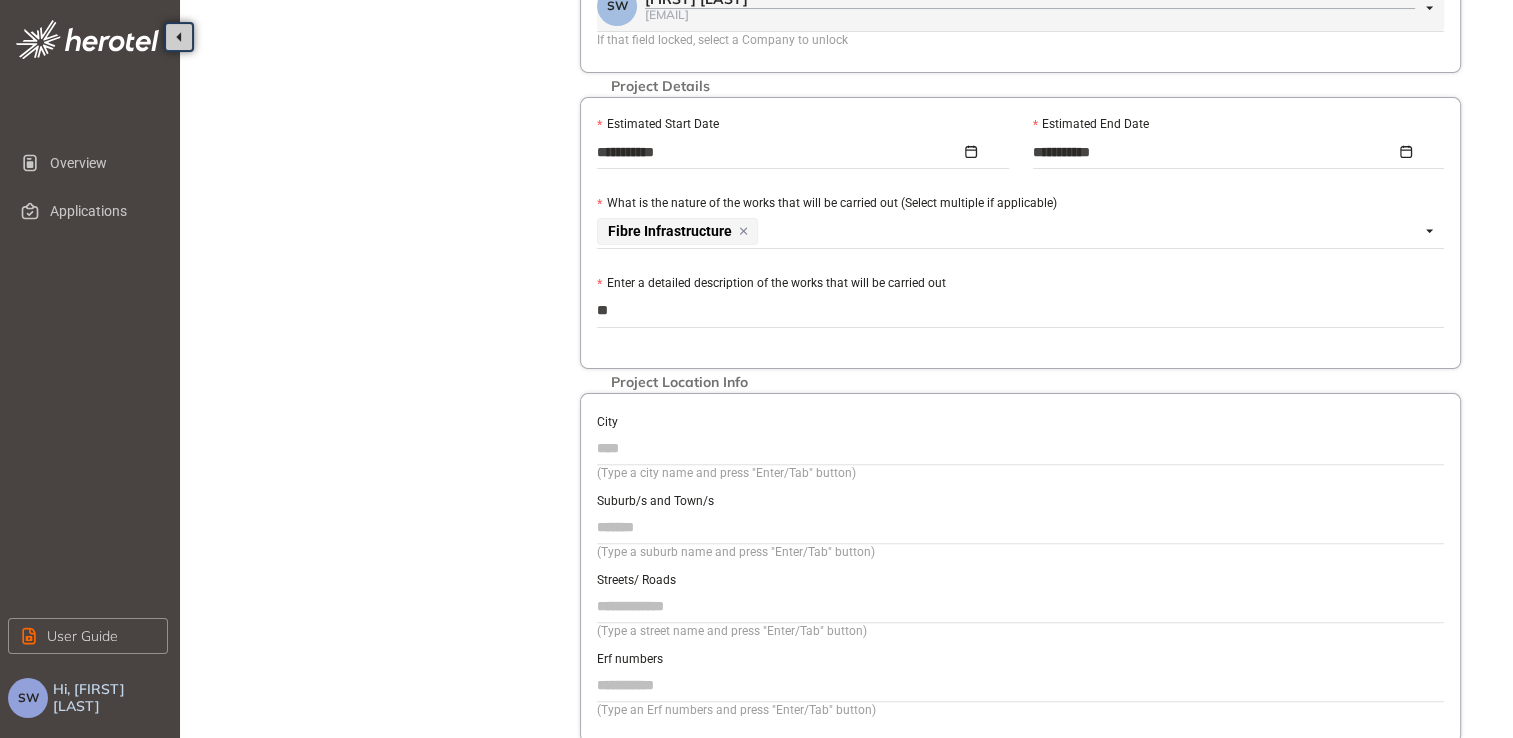 type on "***" 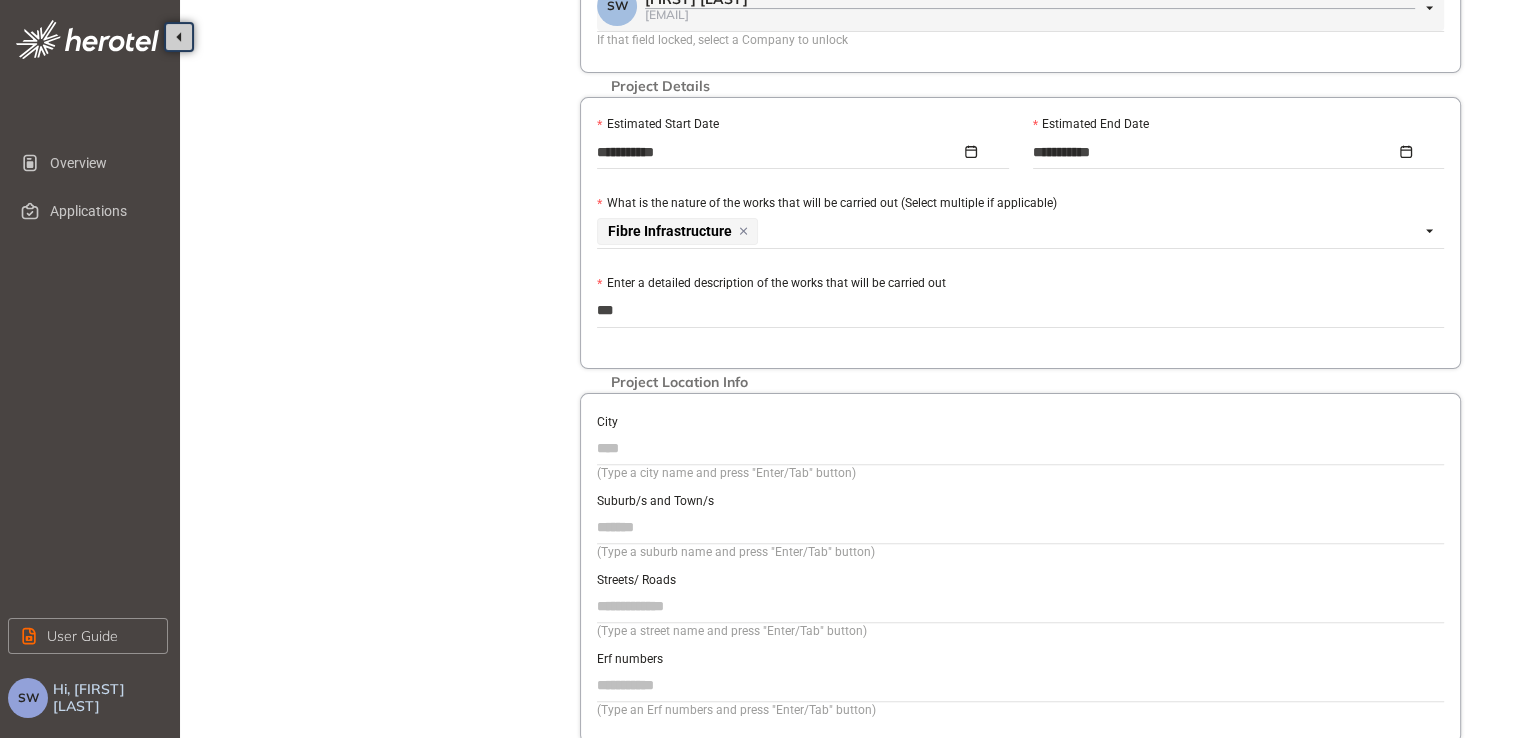 type on "****" 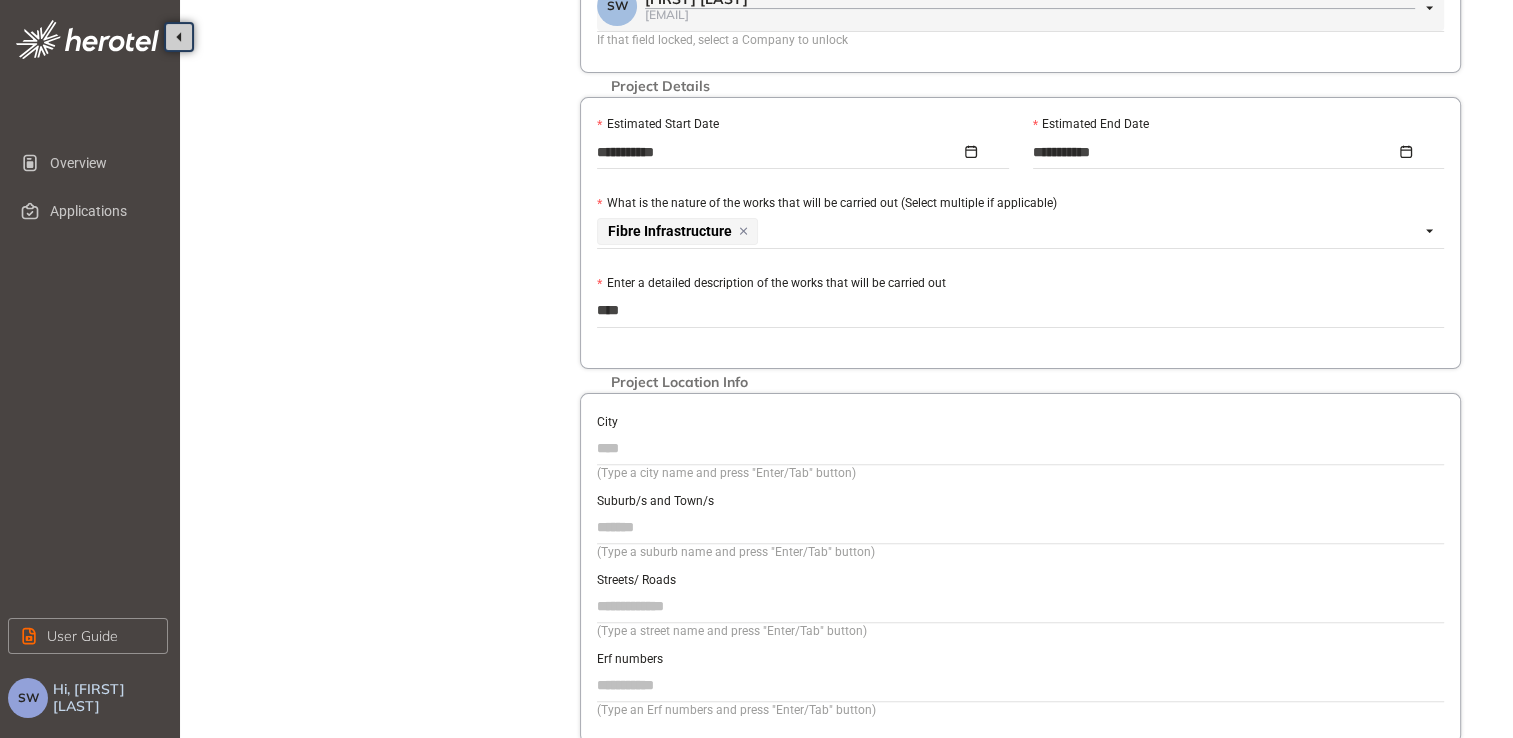 type on "*****" 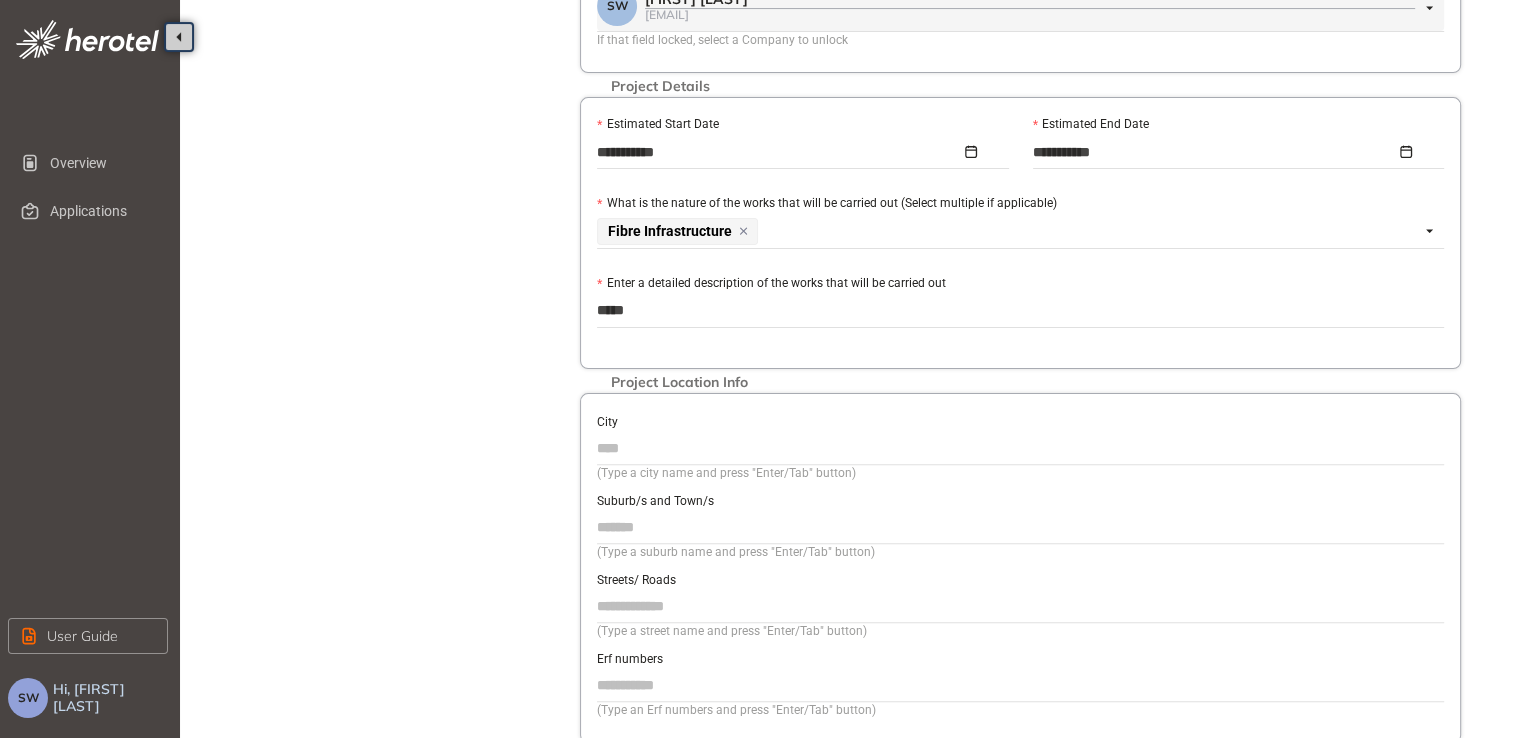 type on "******" 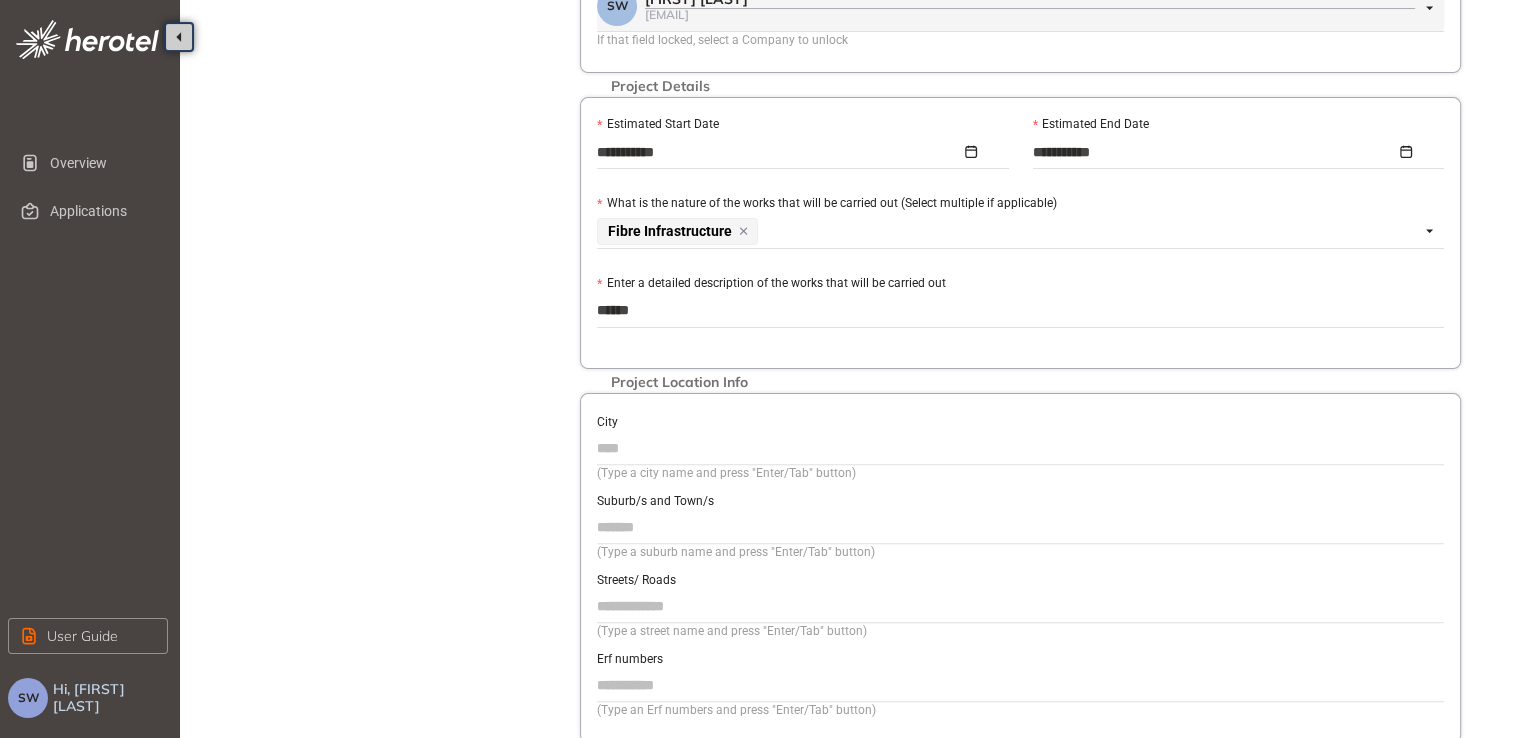 type on "*******" 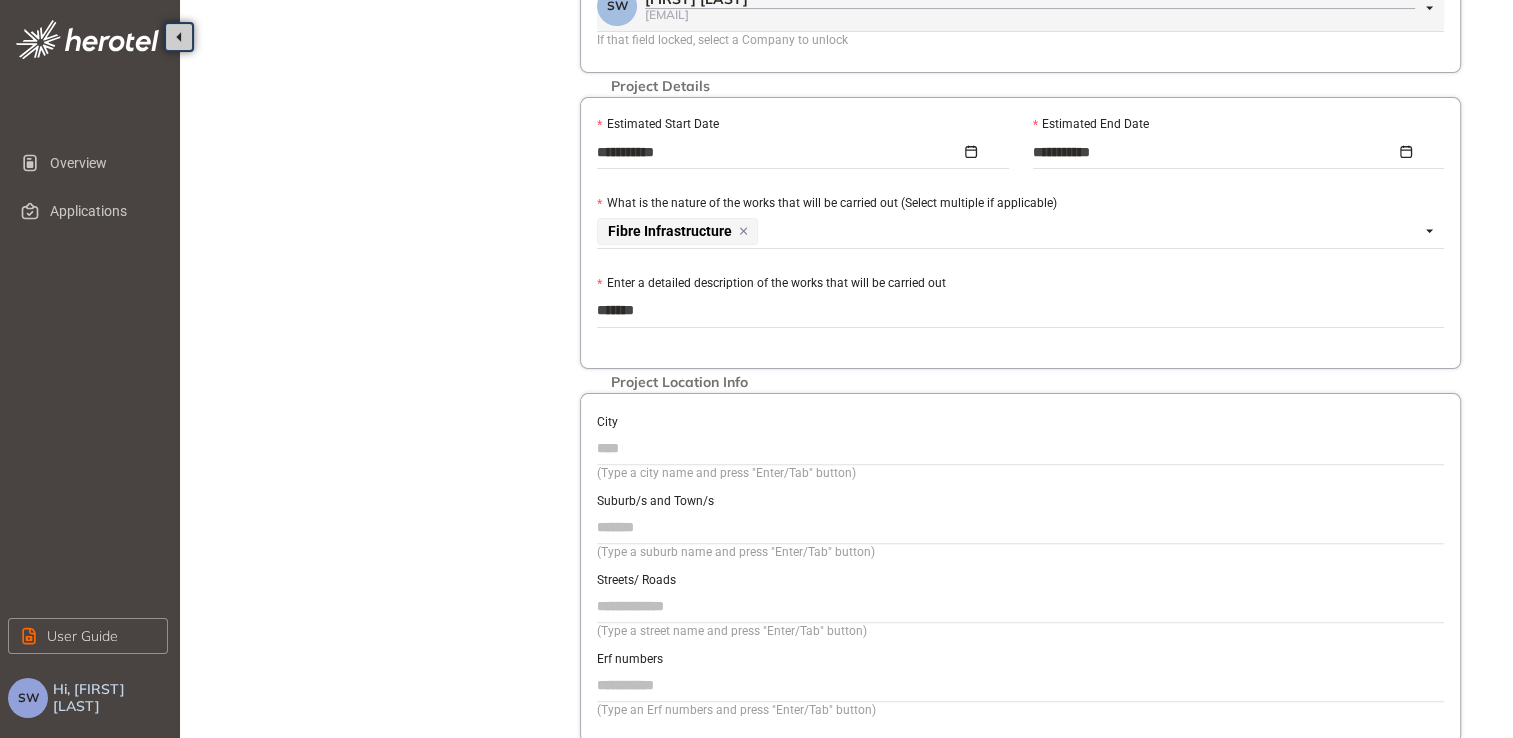type on "********" 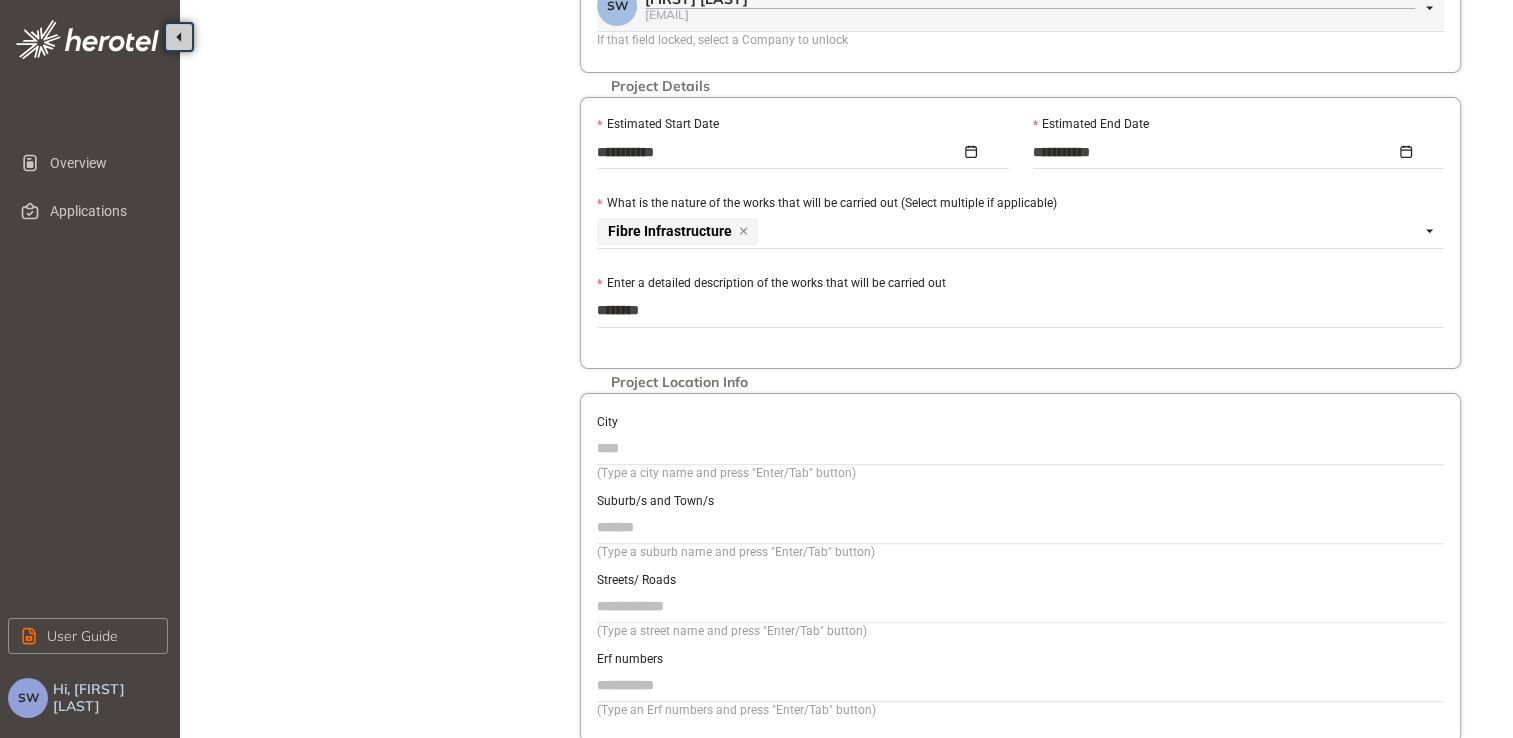 type on "*********" 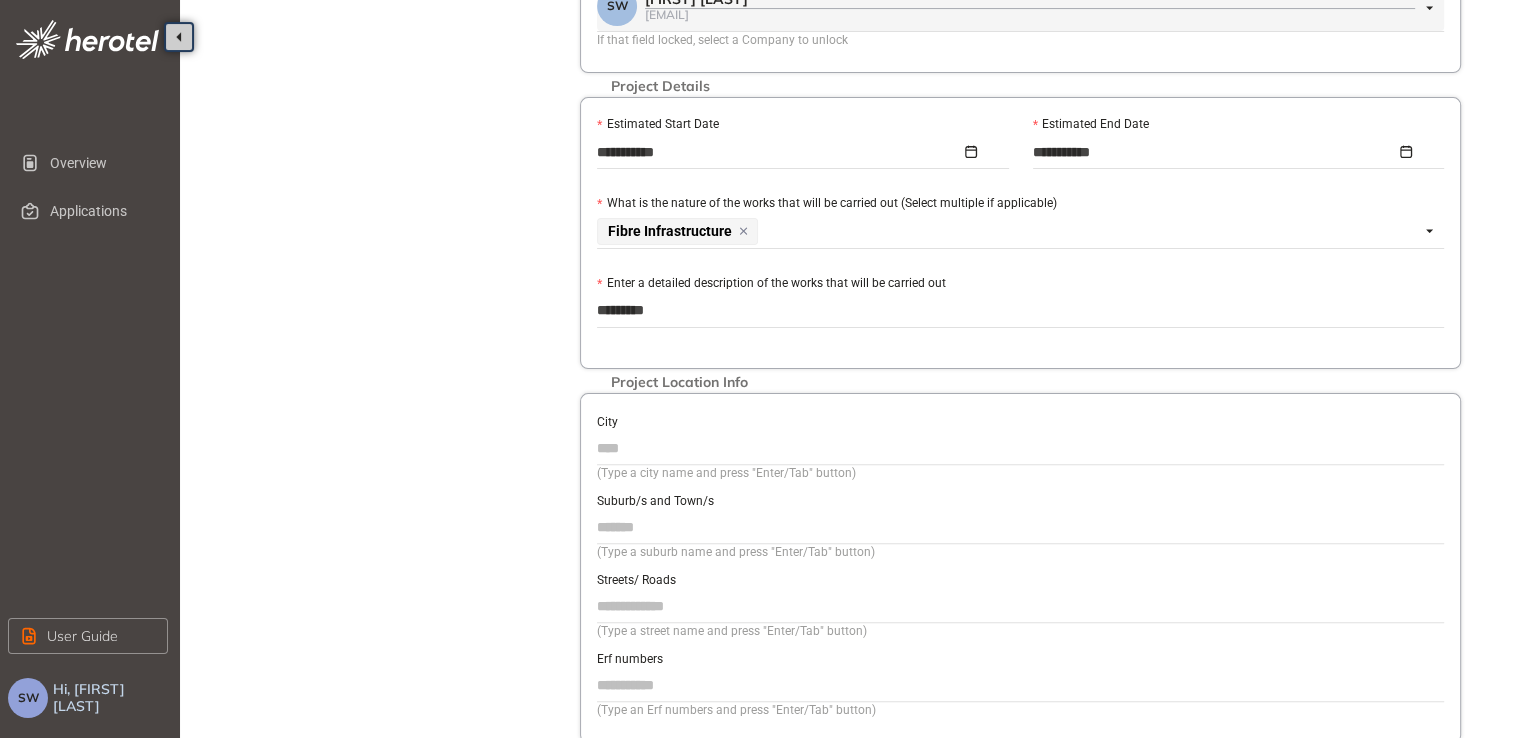 type on "**********" 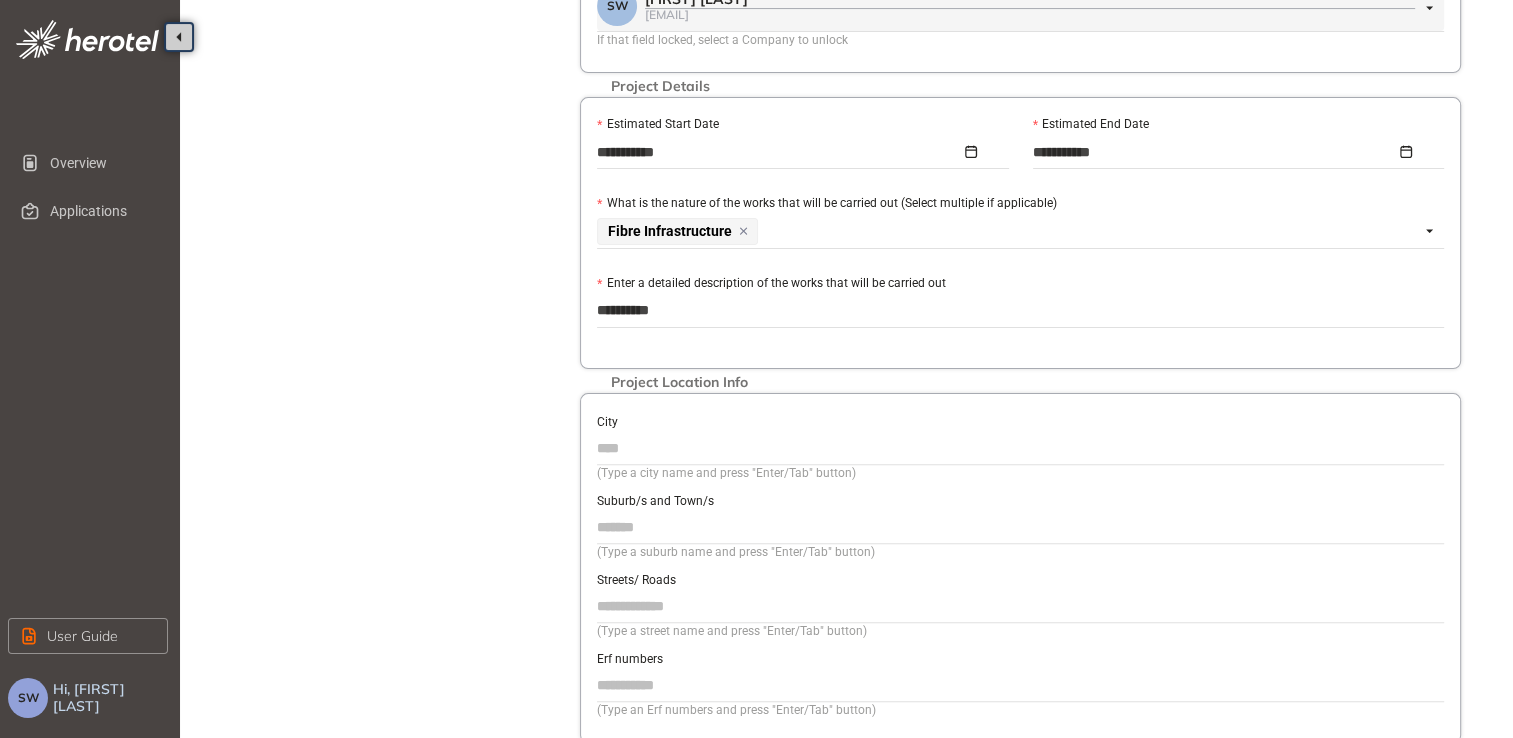 type on "**********" 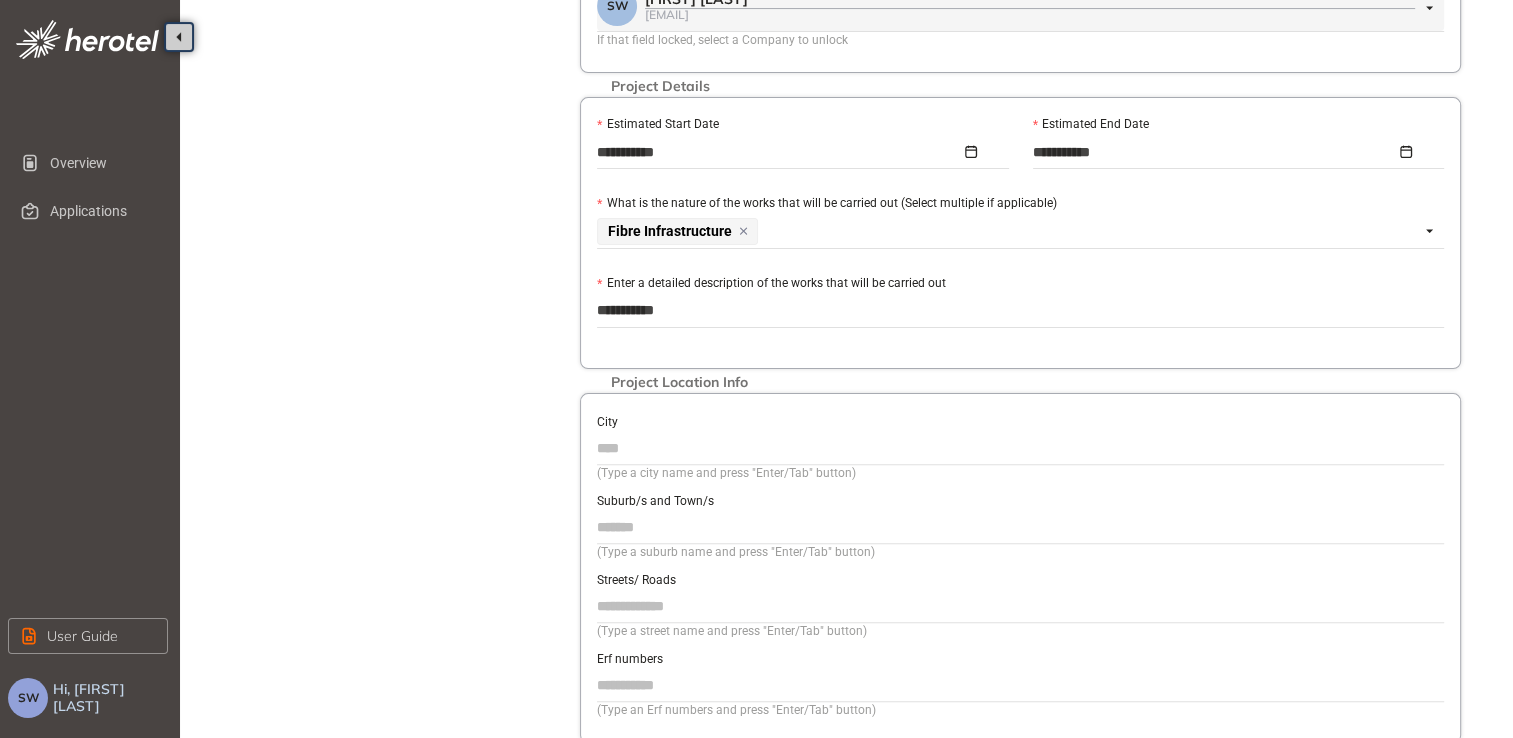 type on "**********" 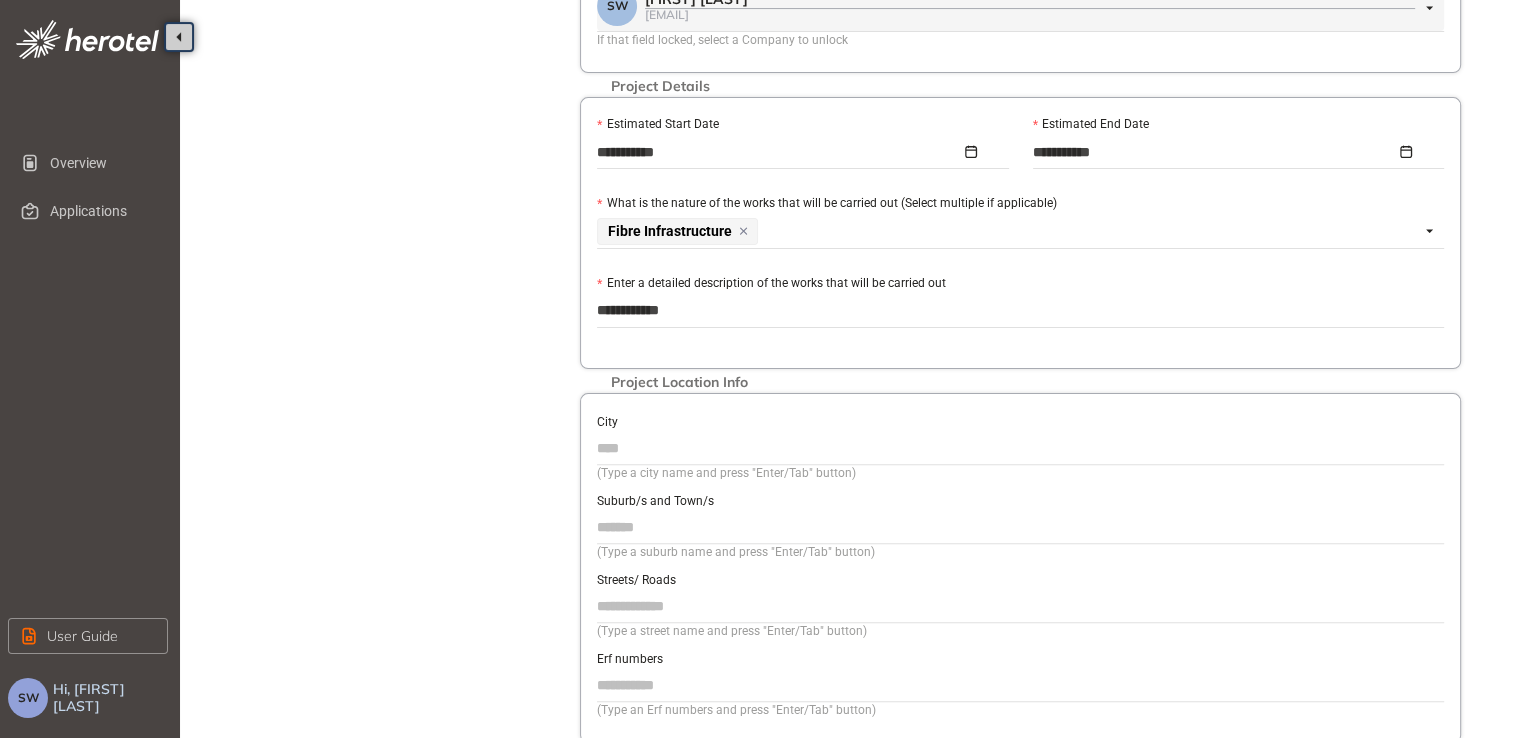 type on "**********" 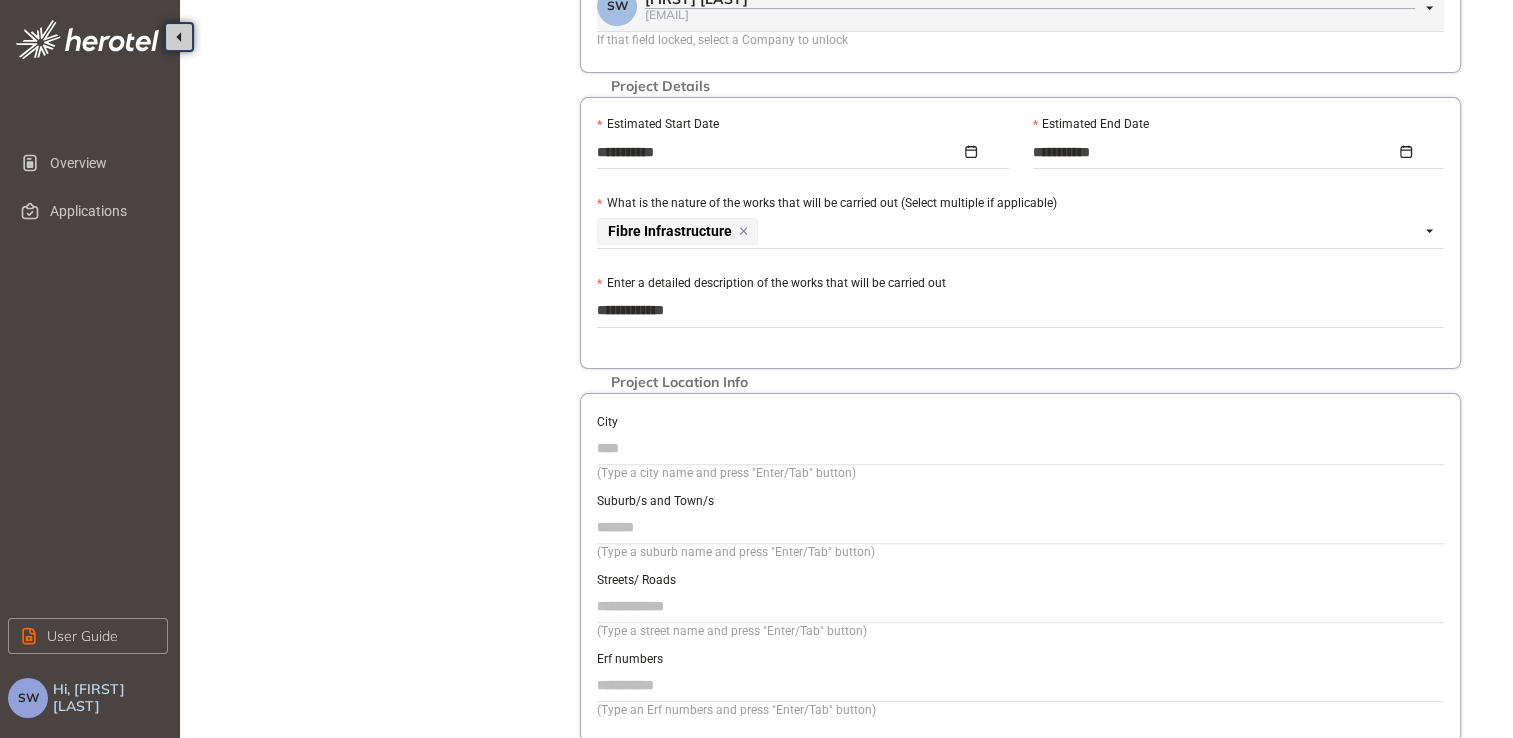 type on "**********" 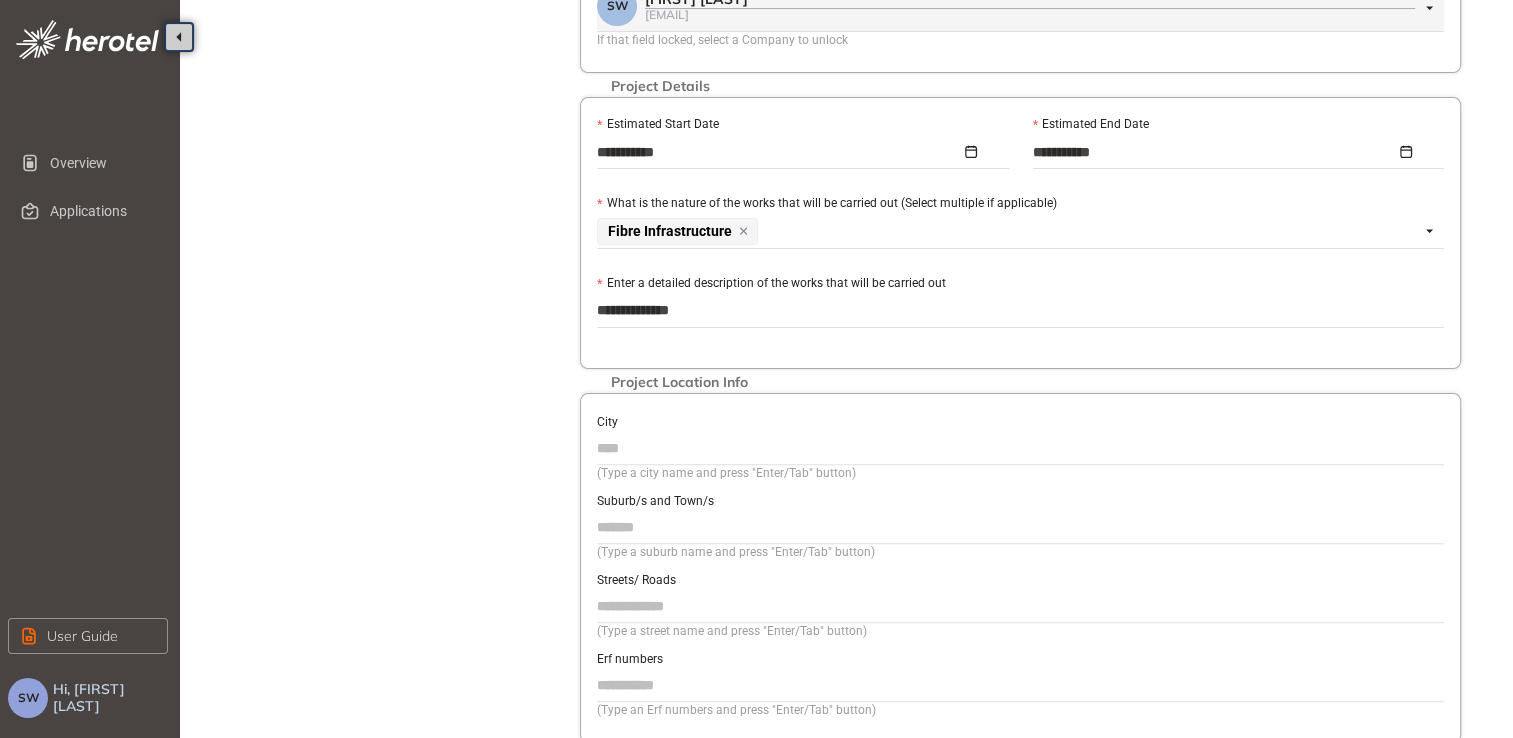 type on "**********" 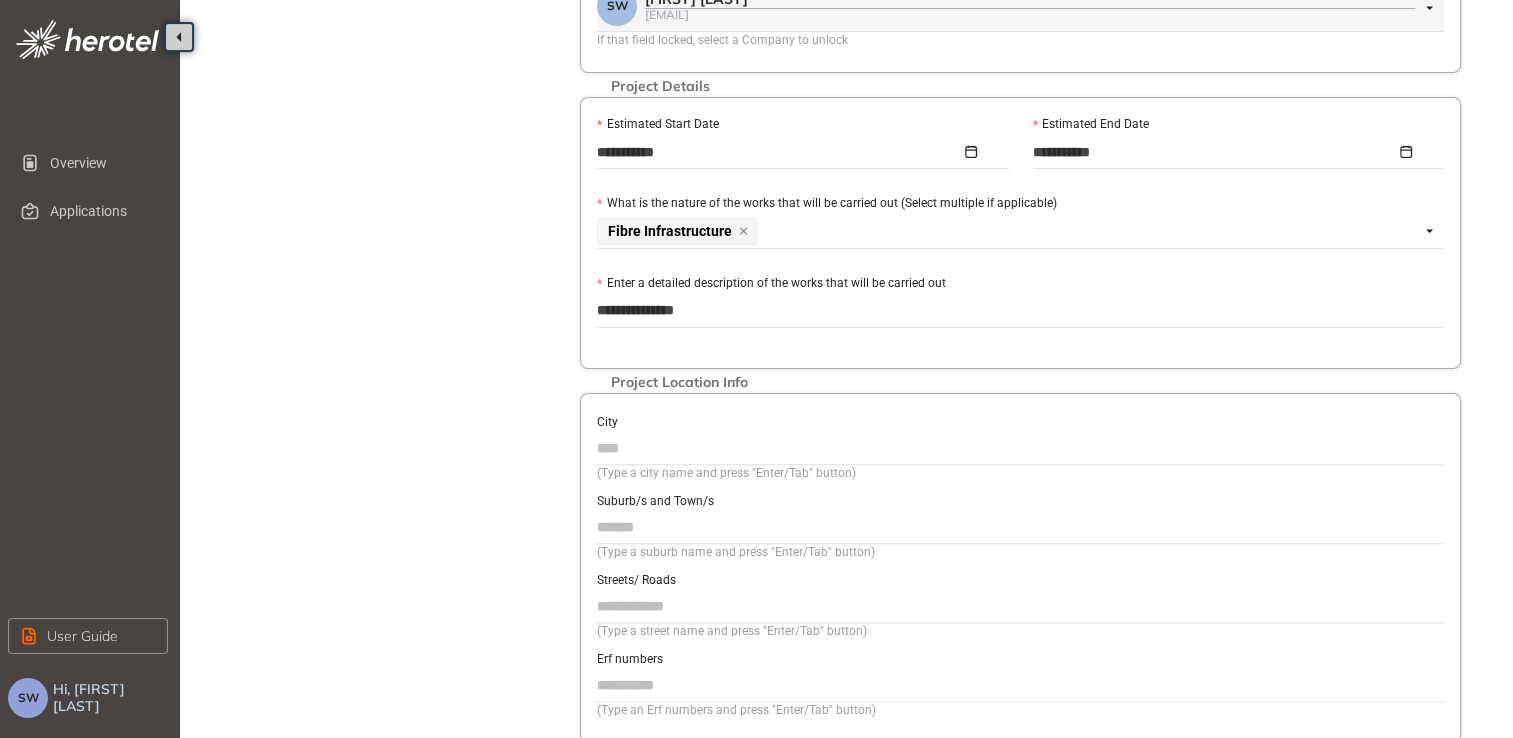 type on "**********" 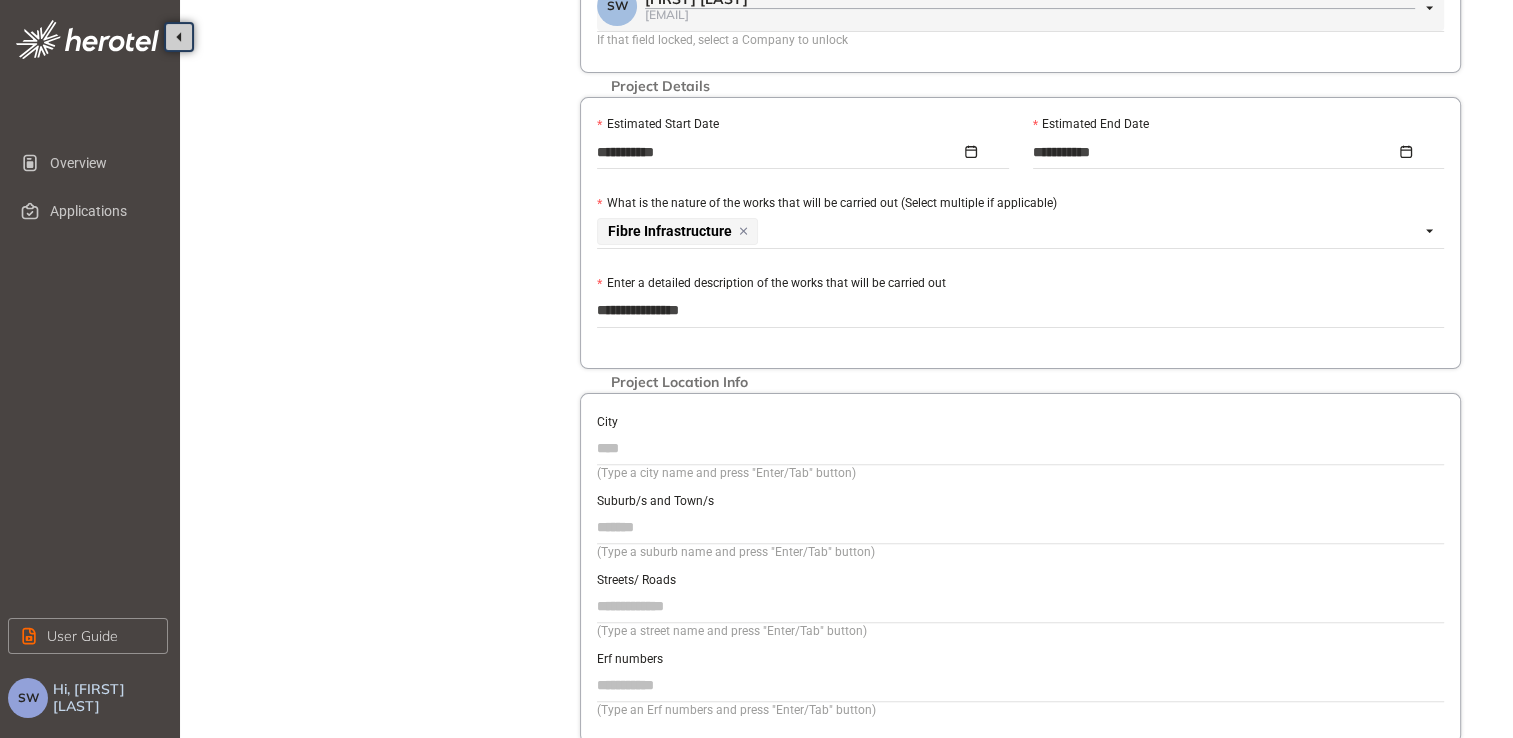 type on "**********" 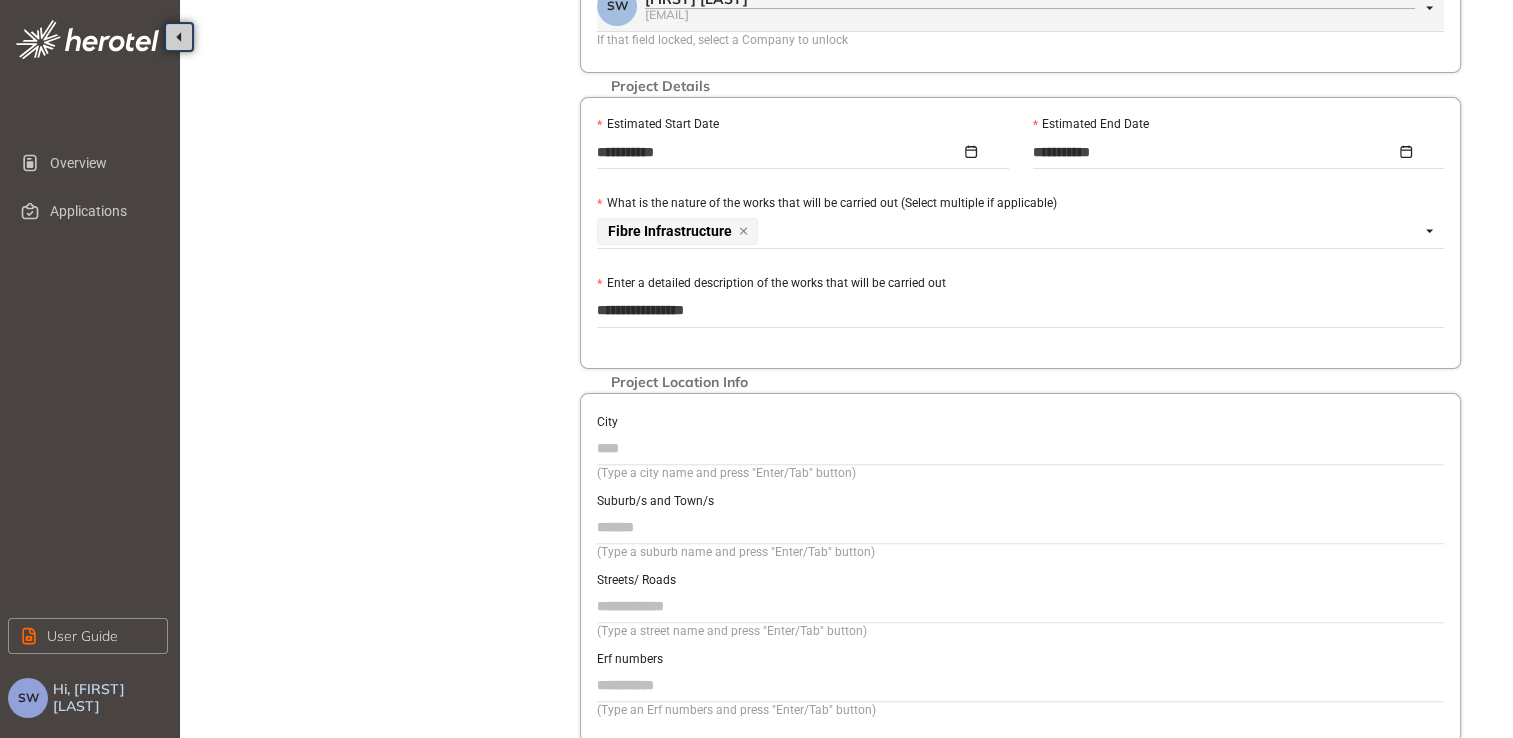 type on "**********" 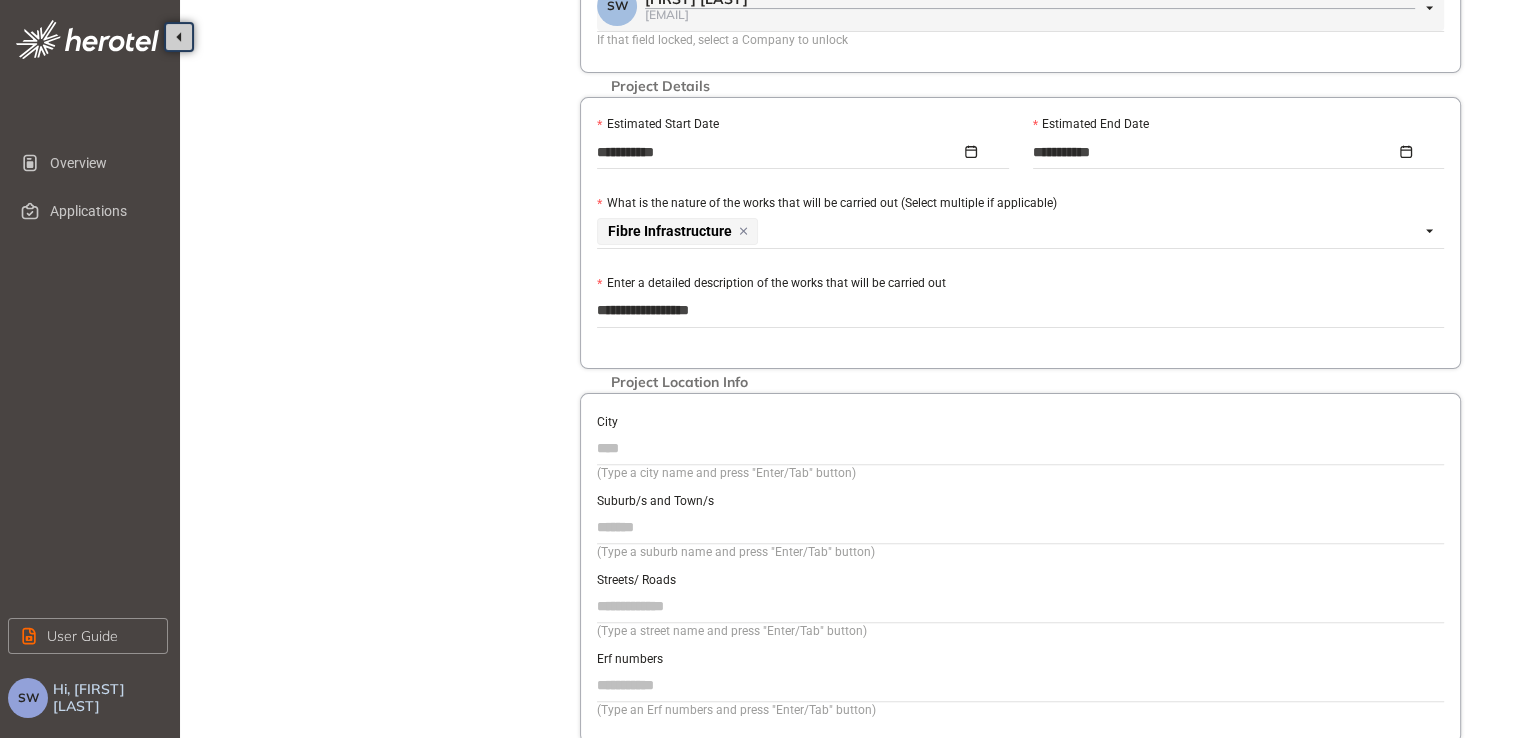 type on "**********" 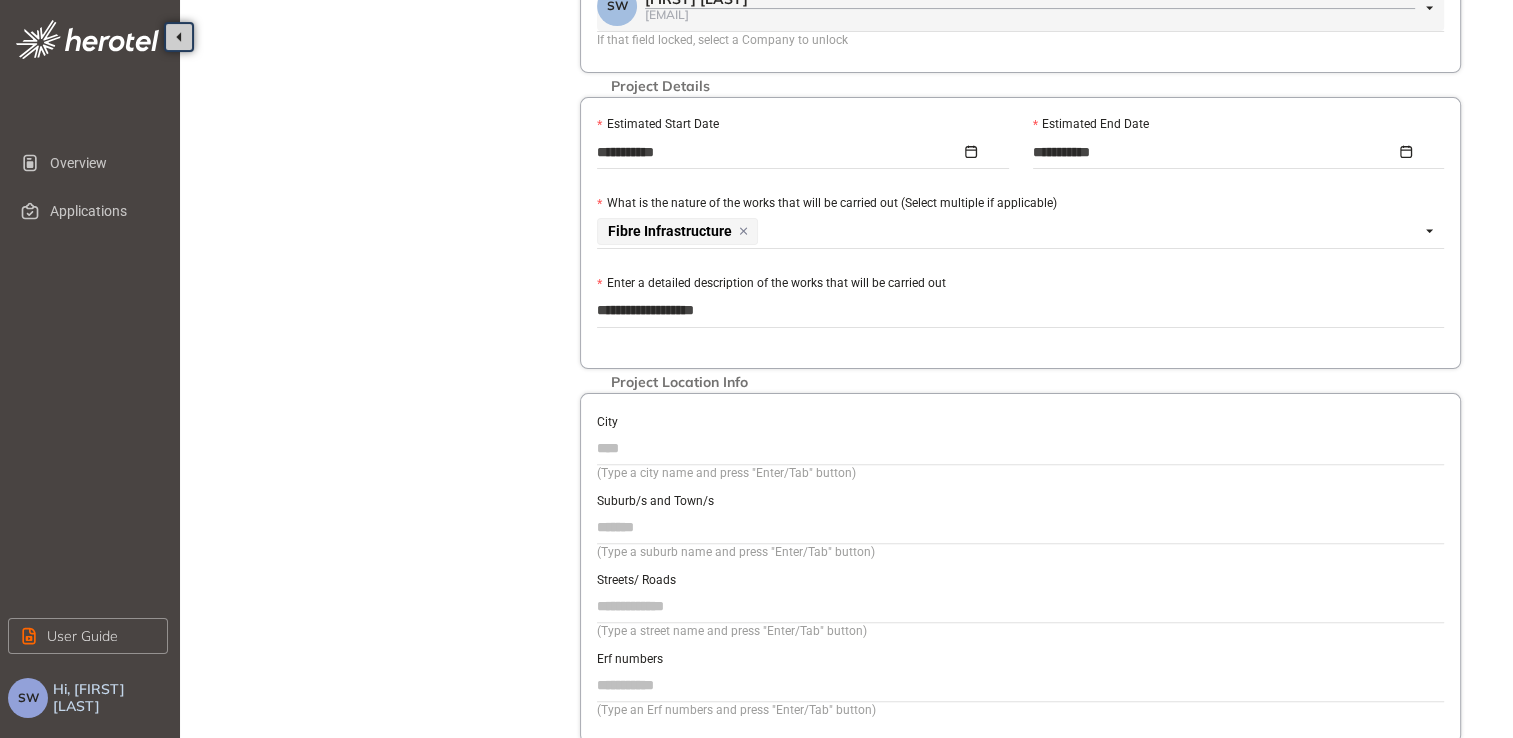 type on "**********" 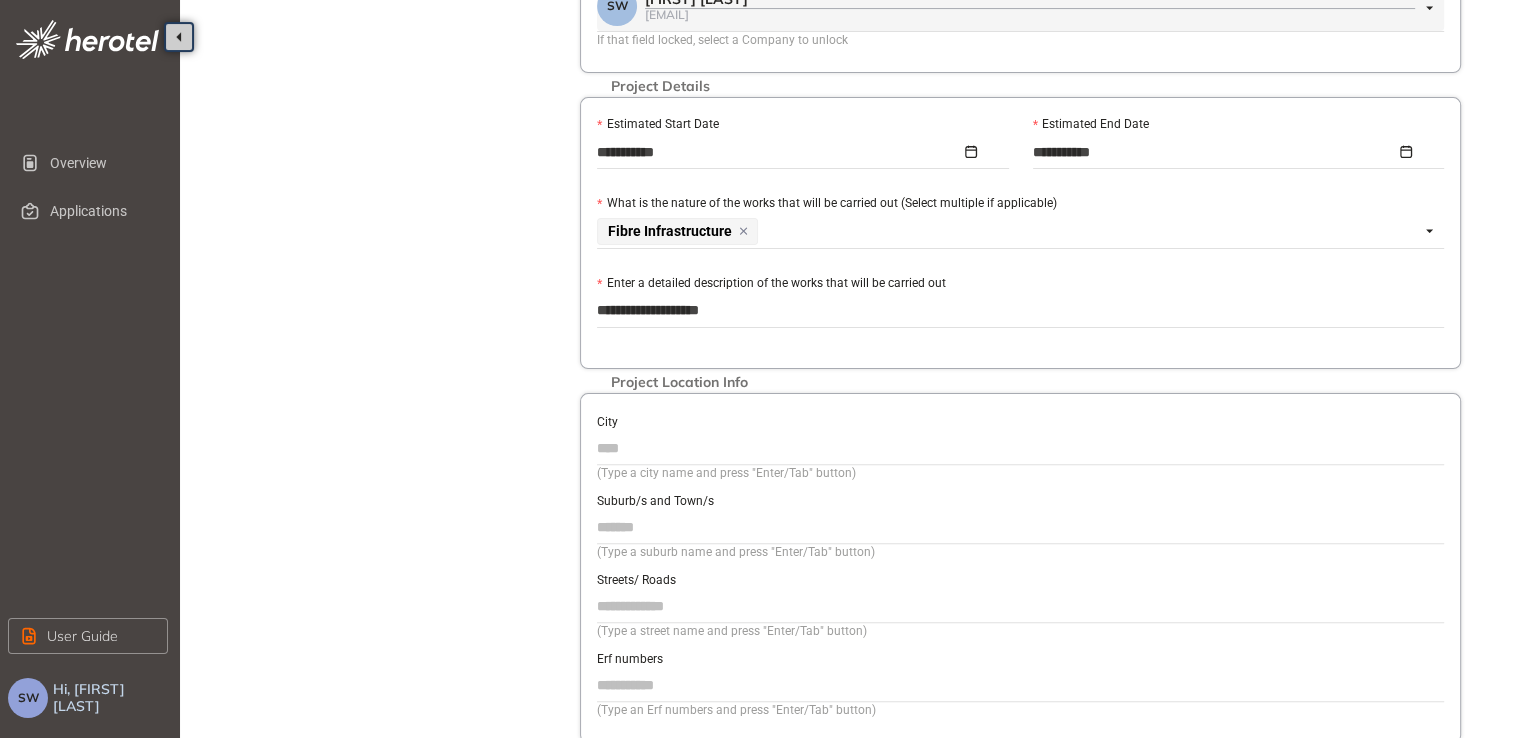 type on "**********" 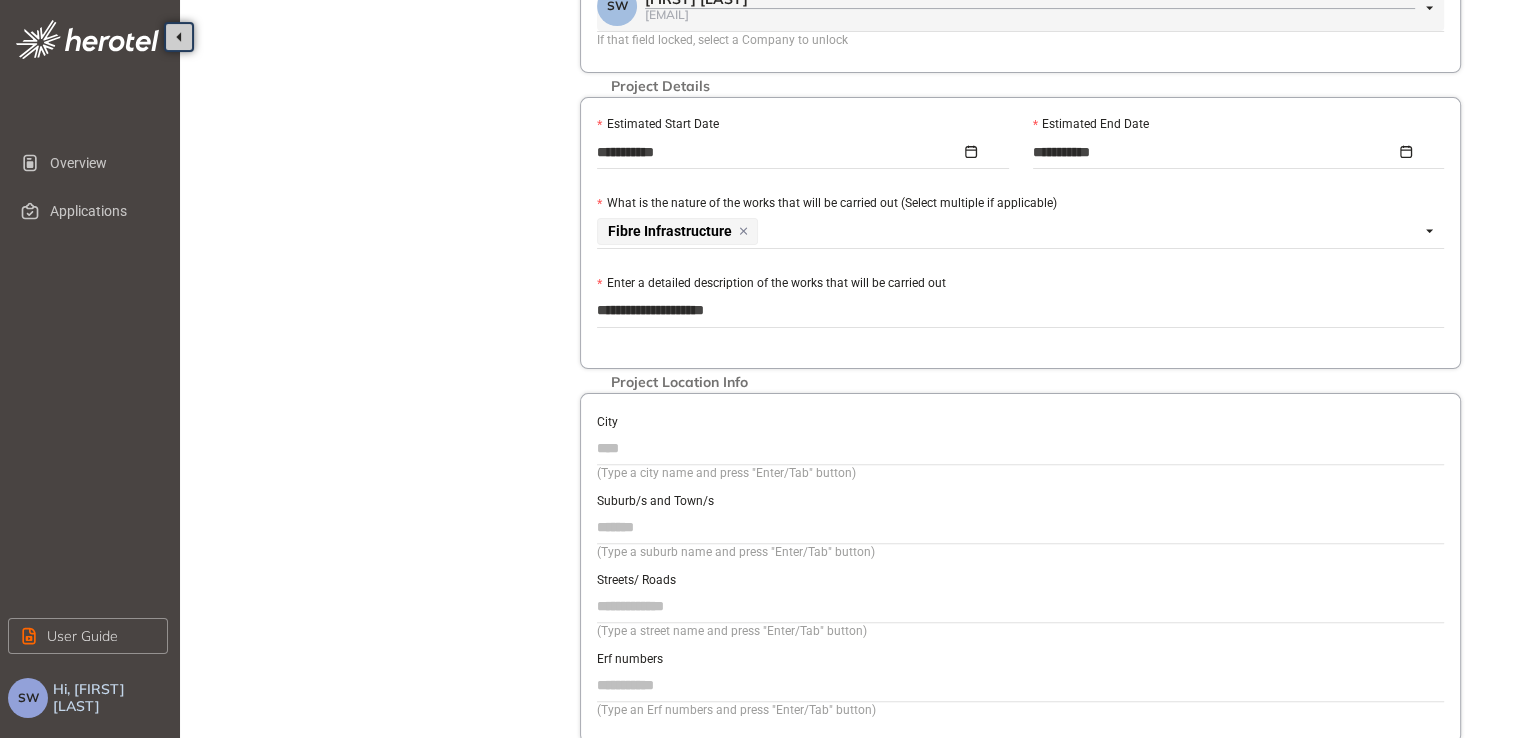 type on "**********" 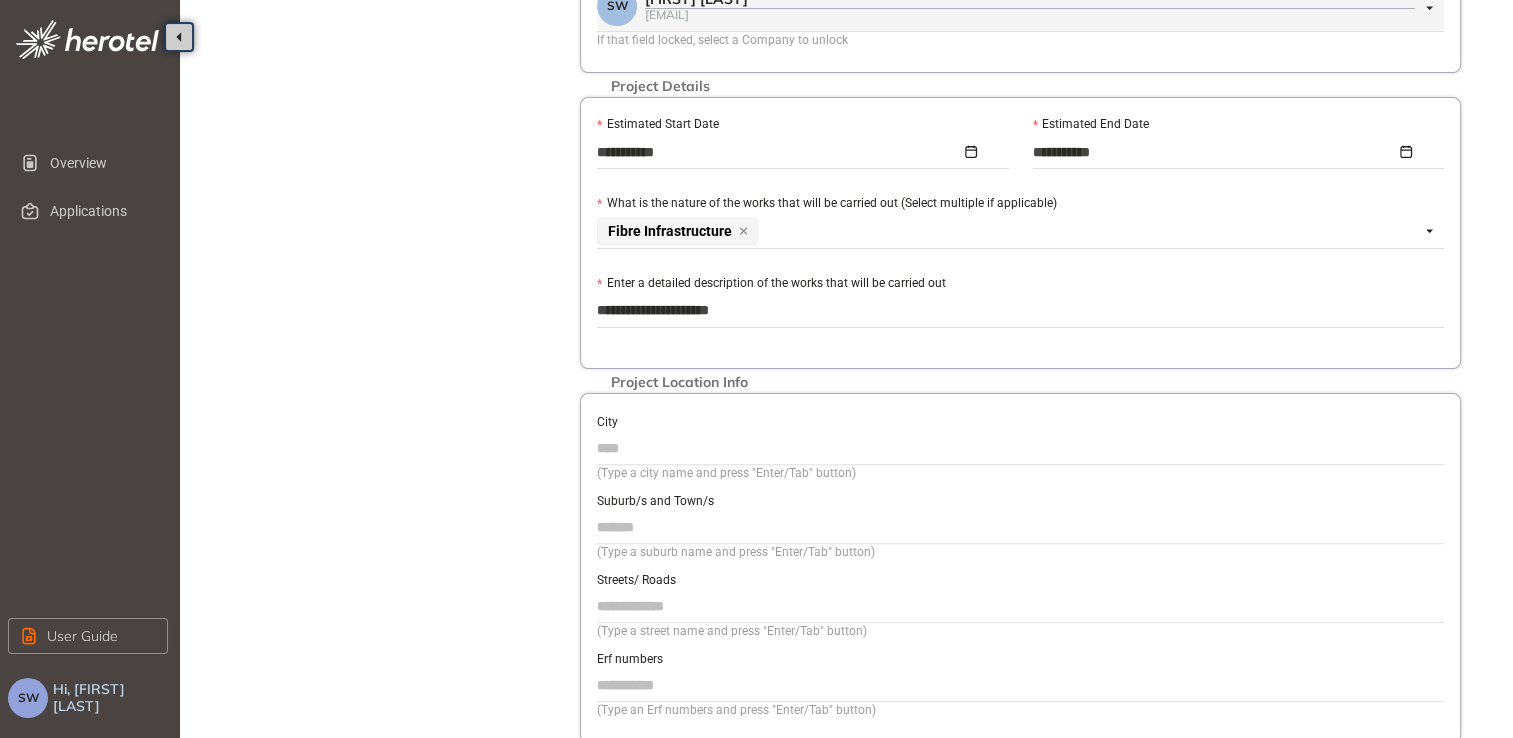 type on "**********" 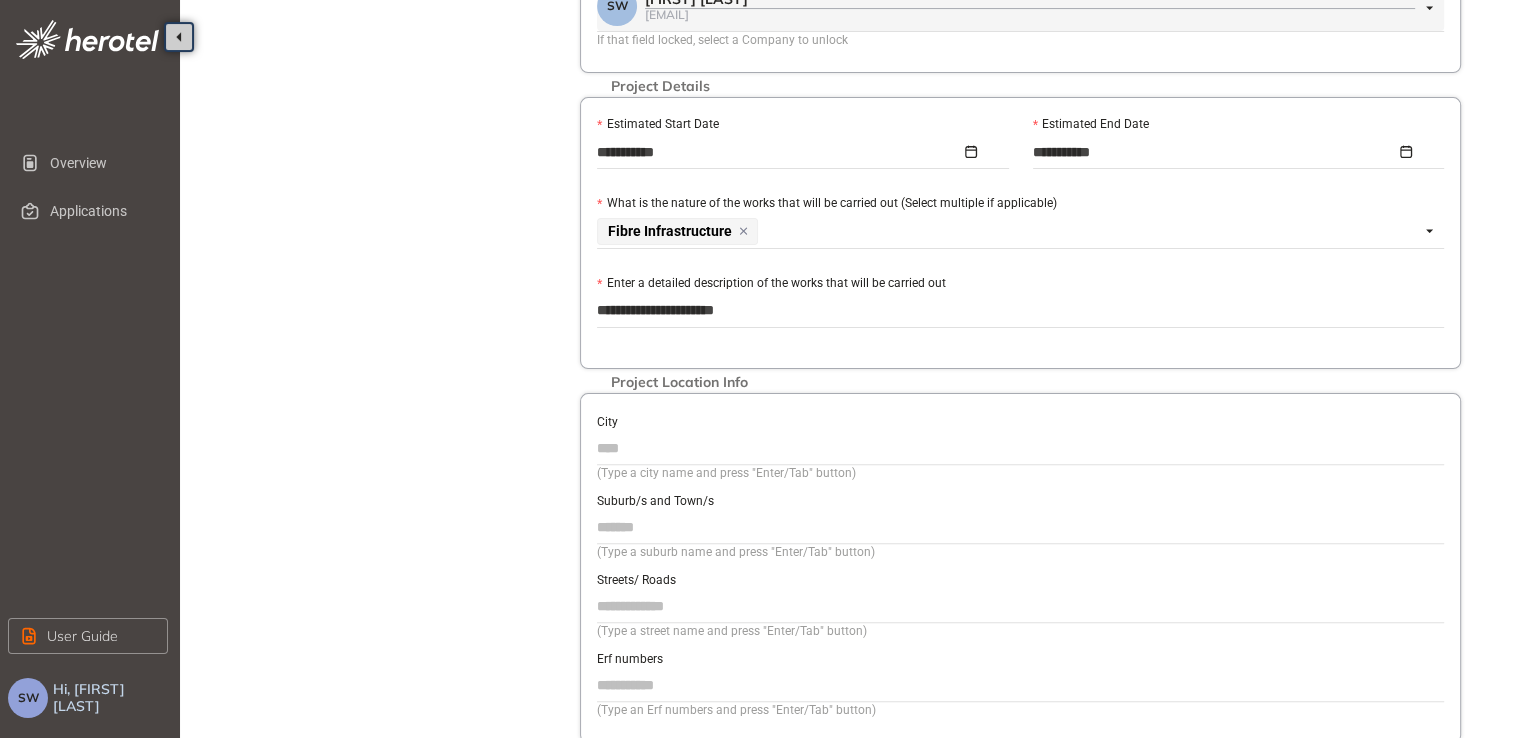 type on "**********" 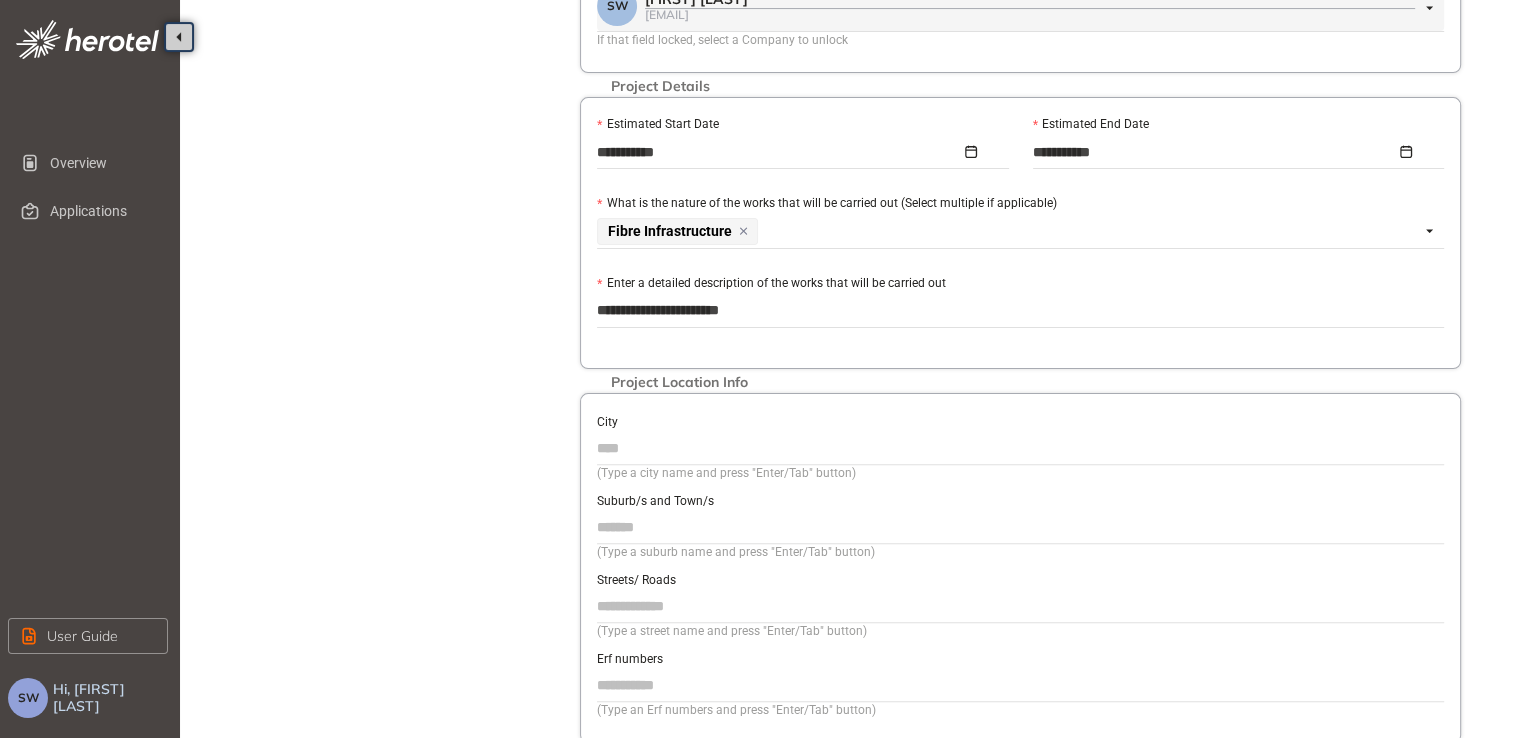 type on "**********" 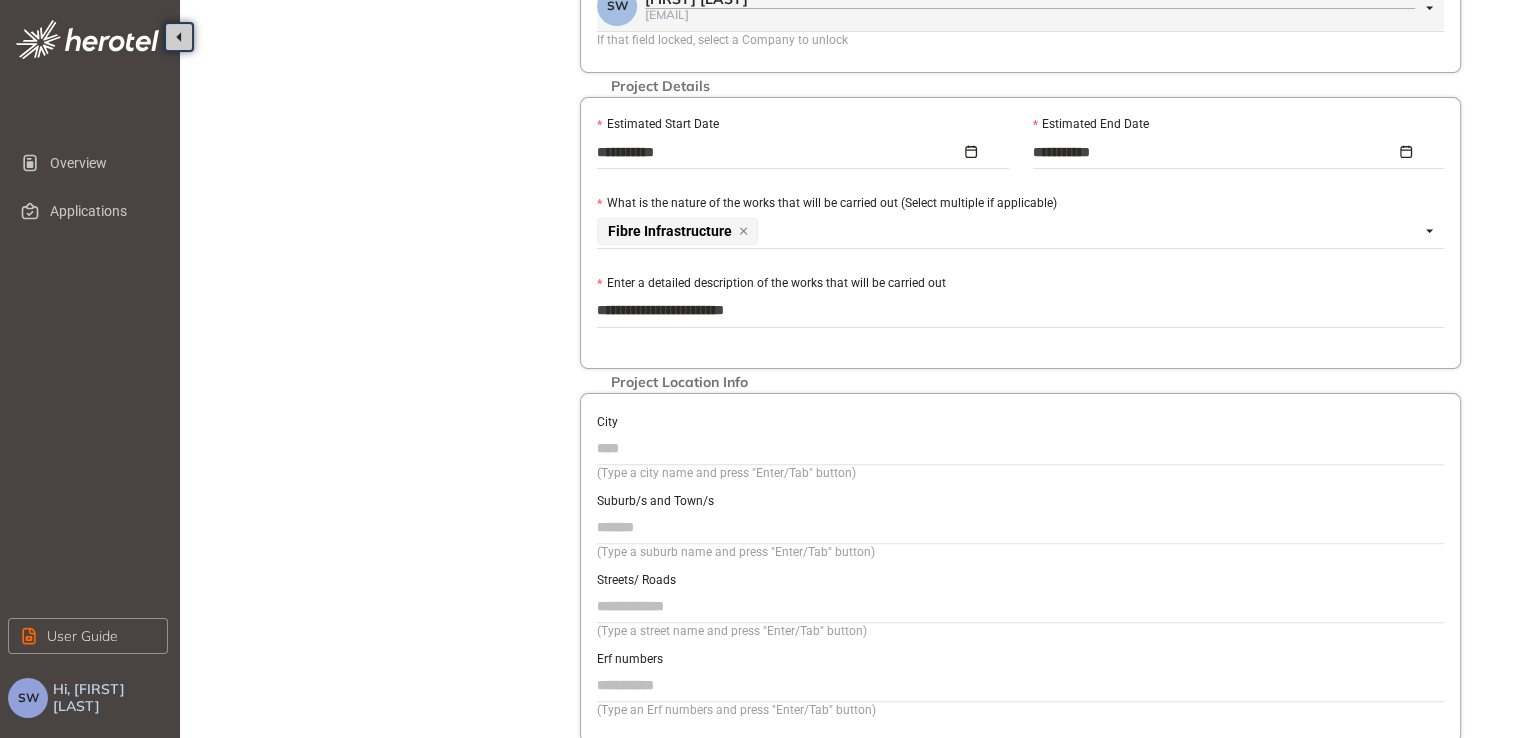 type on "**********" 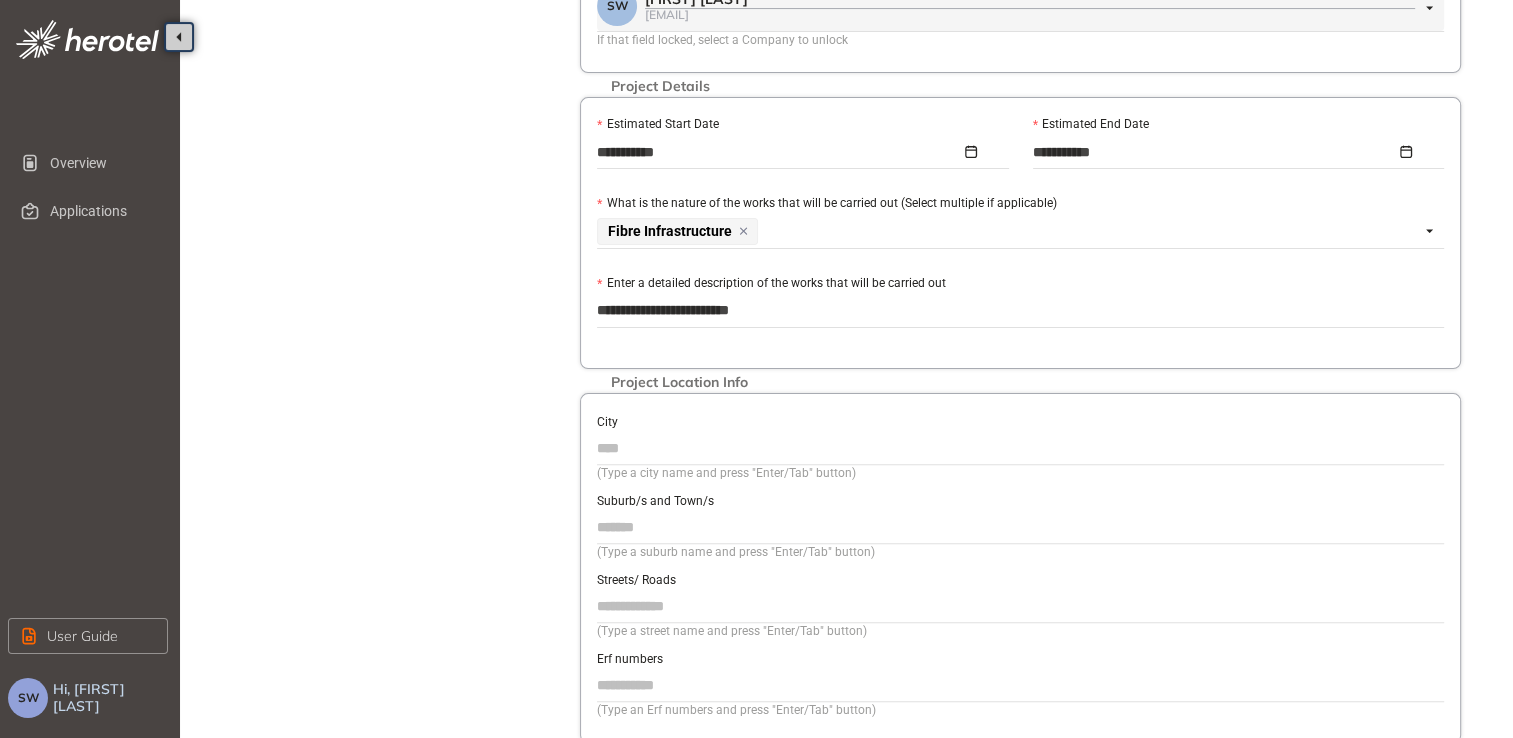 type on "**********" 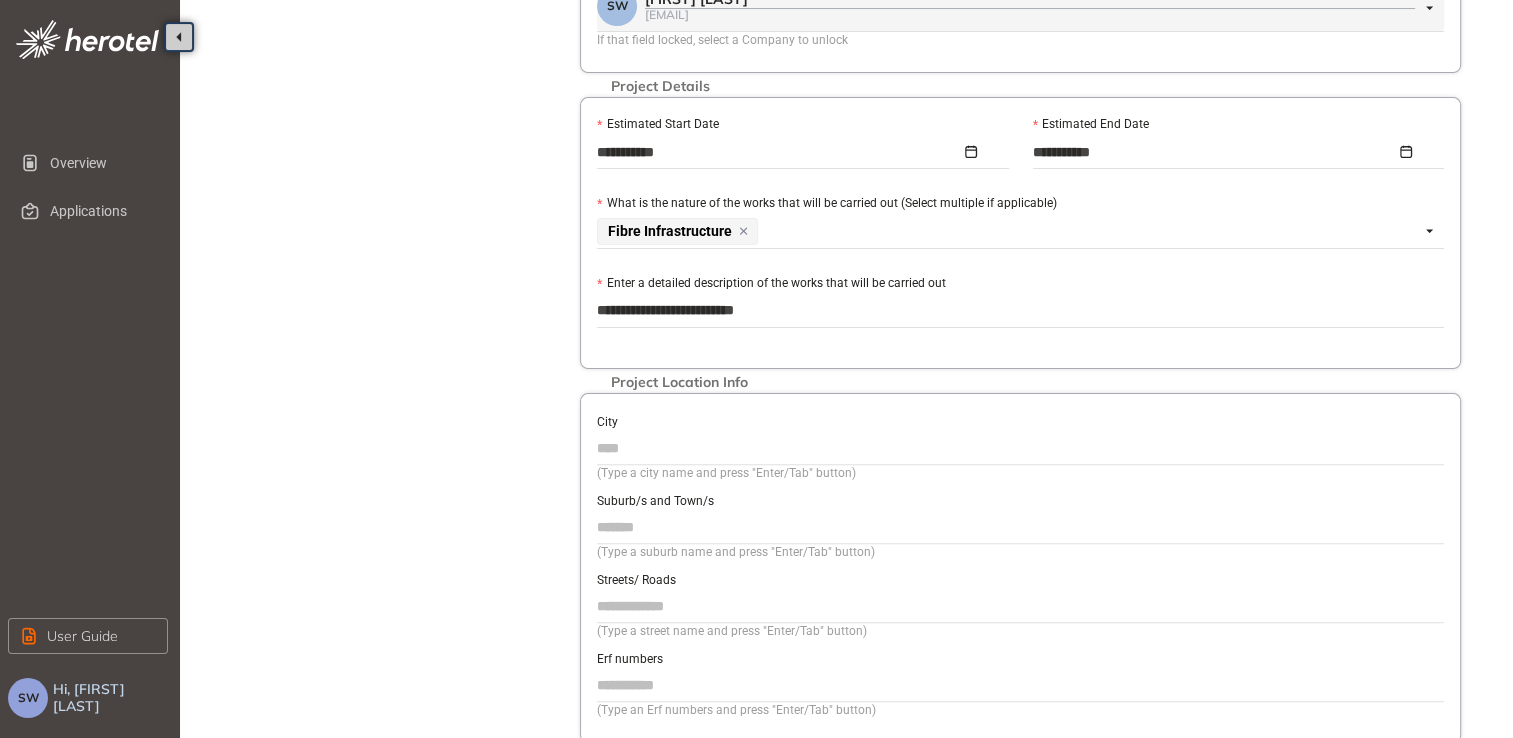 type on "**********" 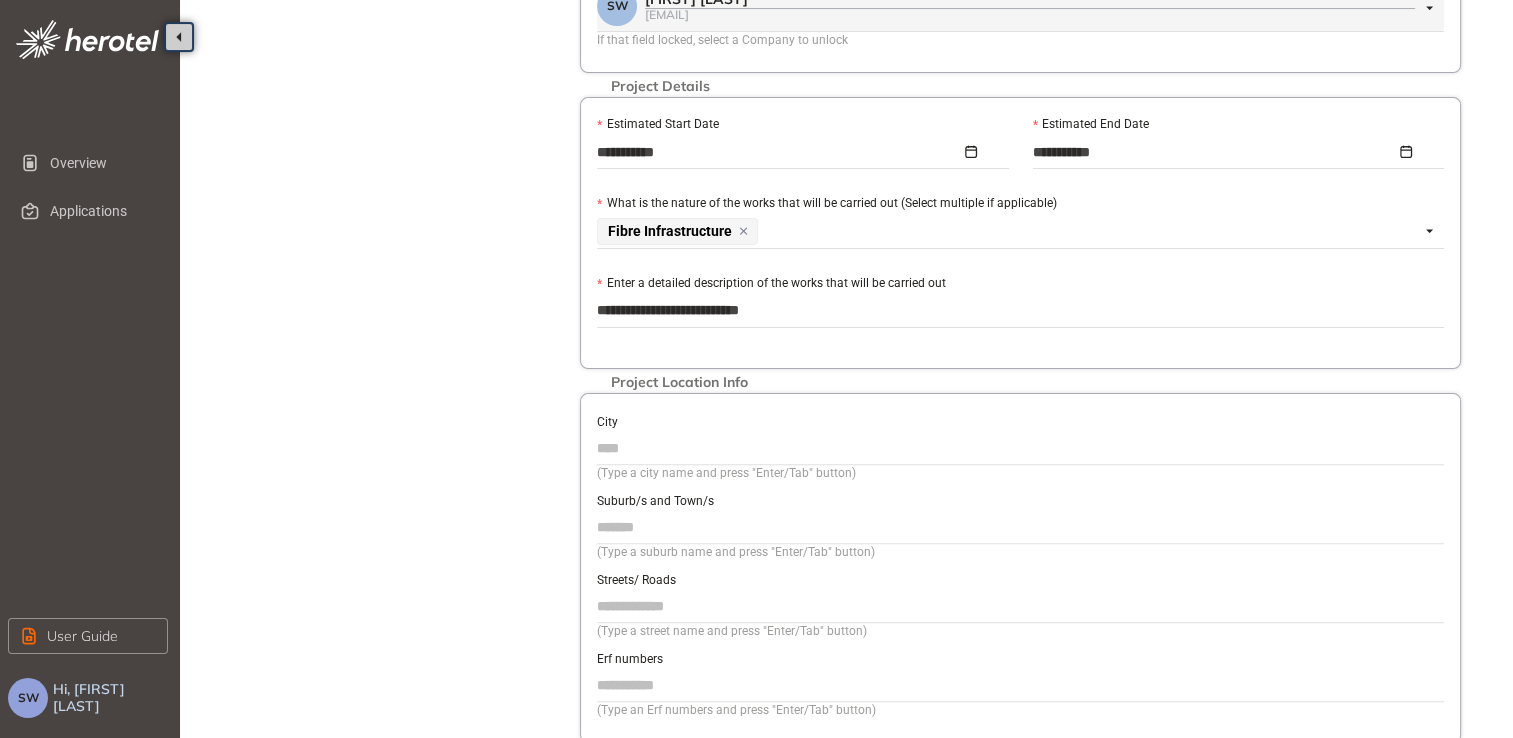 type on "**********" 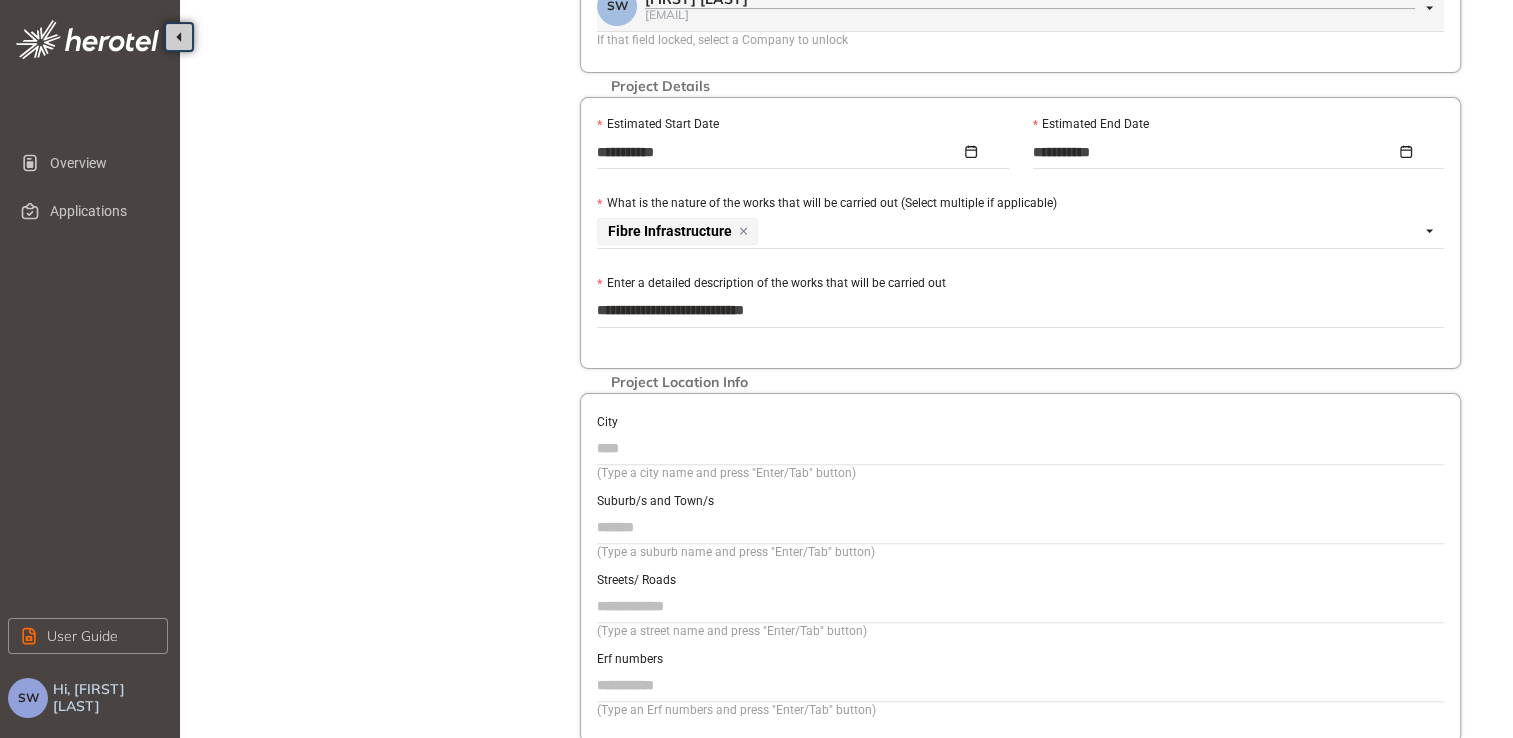 type on "**********" 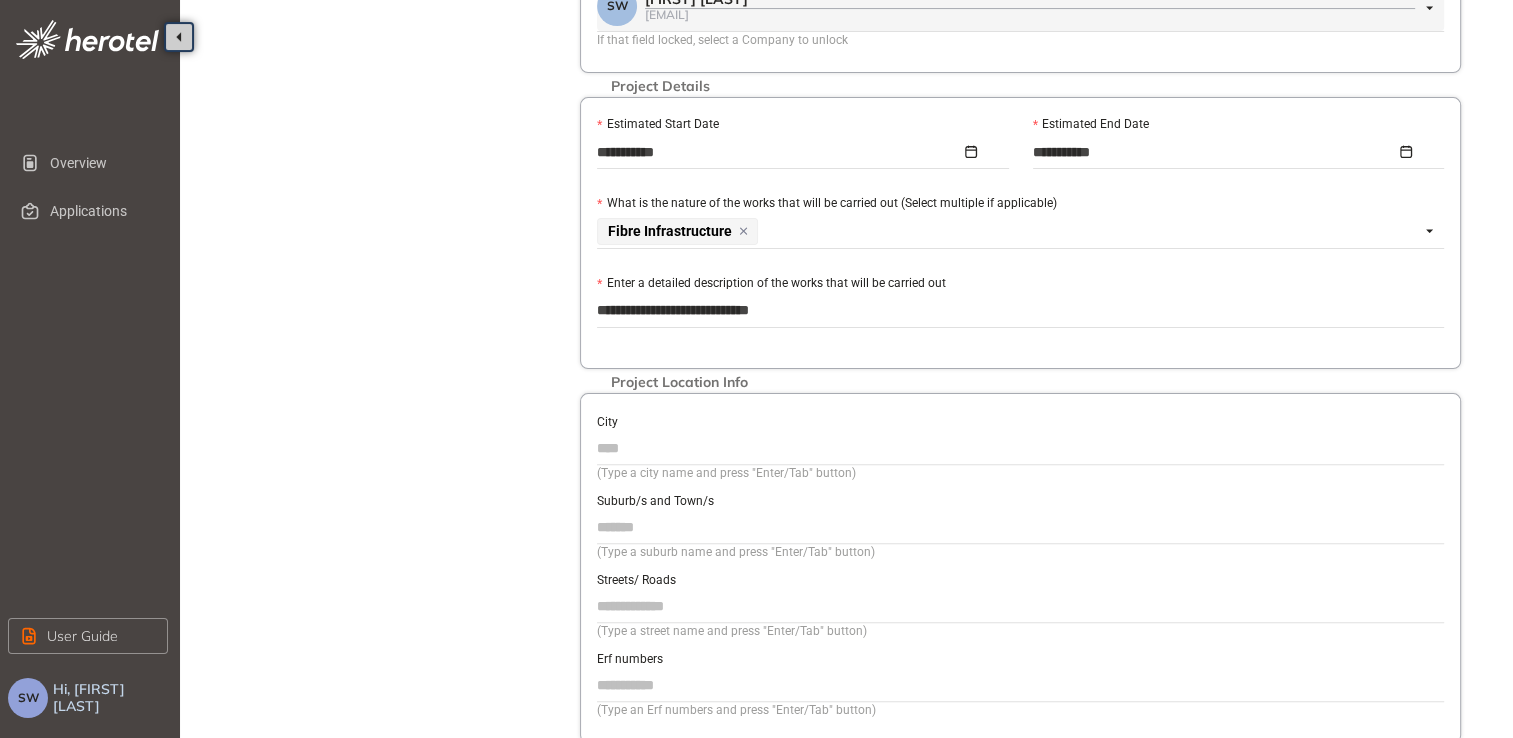 type on "**********" 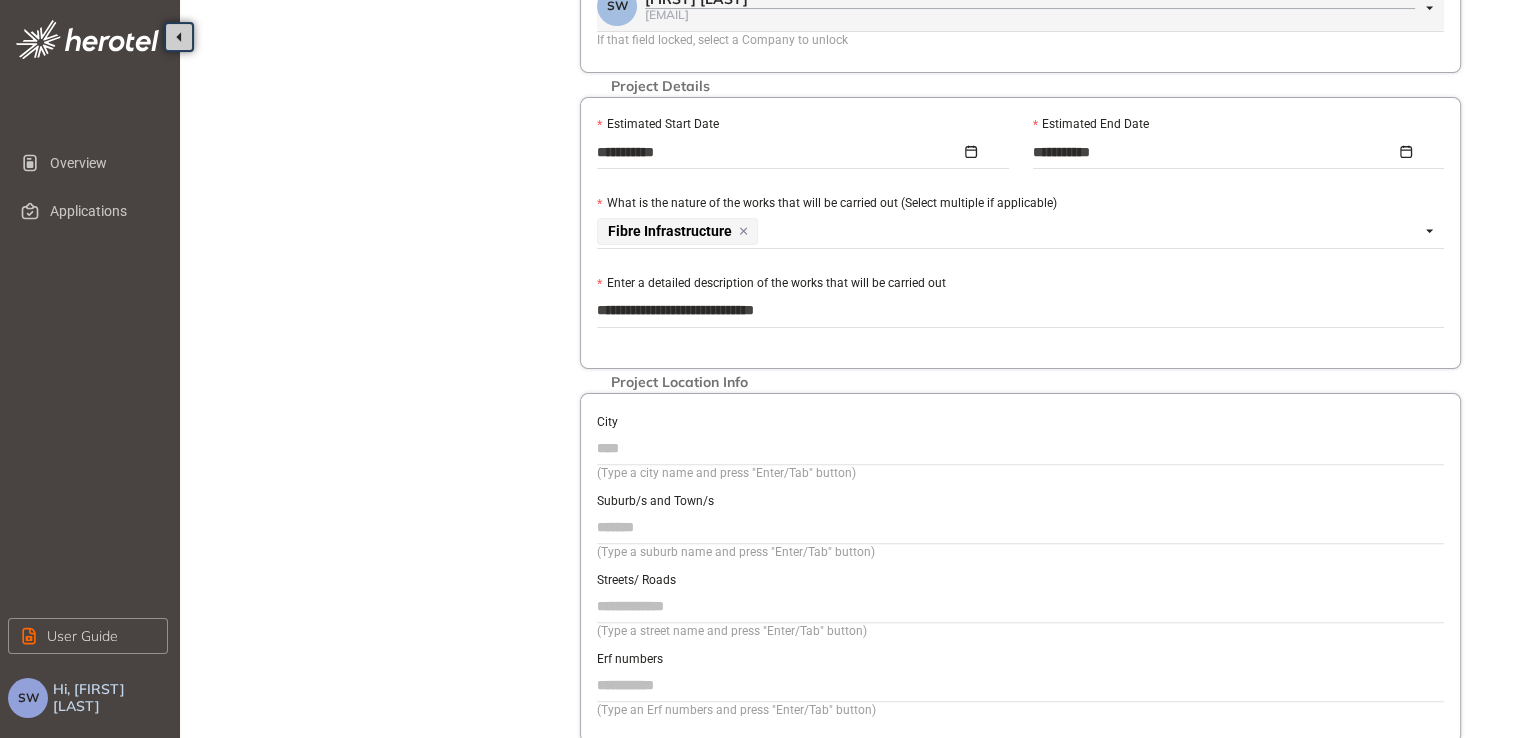 type on "**********" 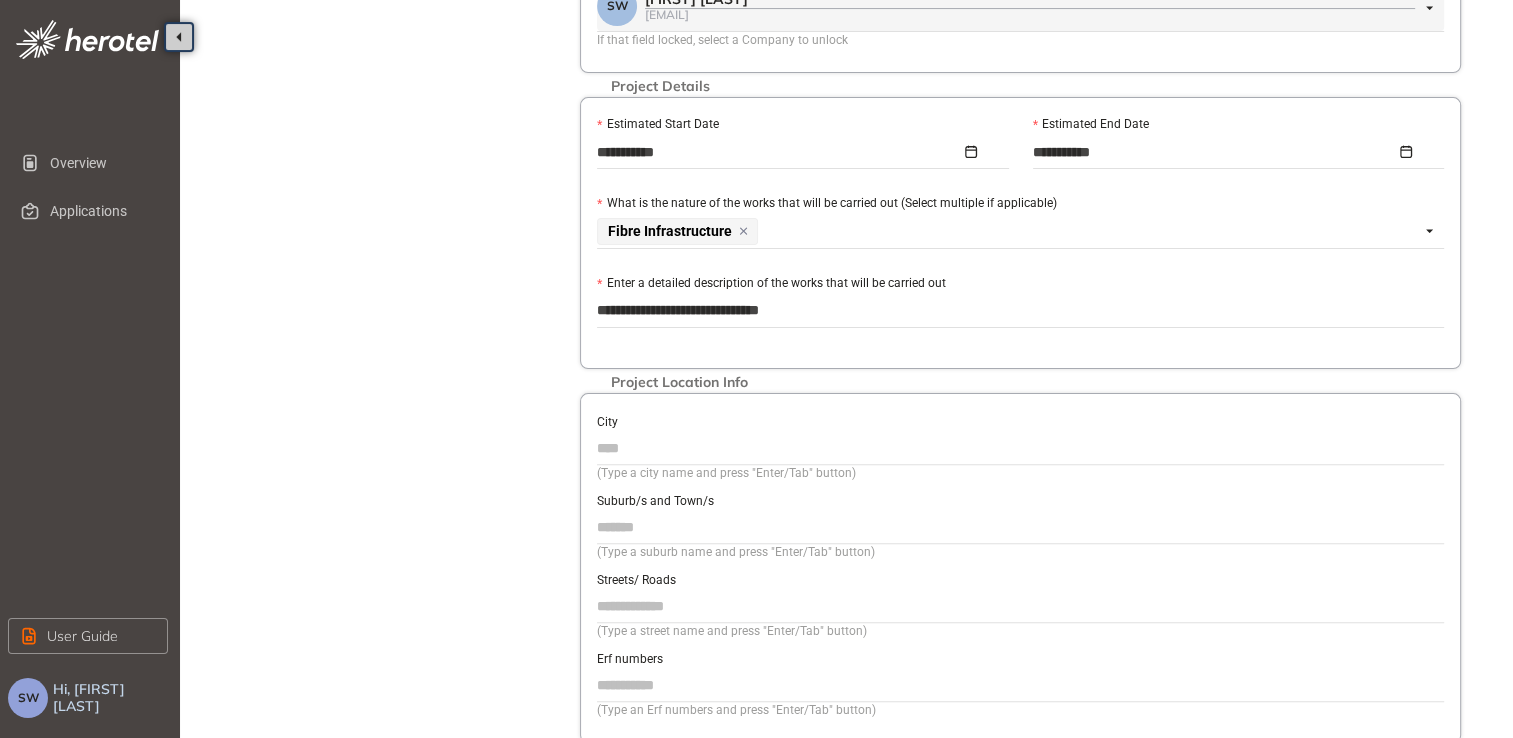 type on "**********" 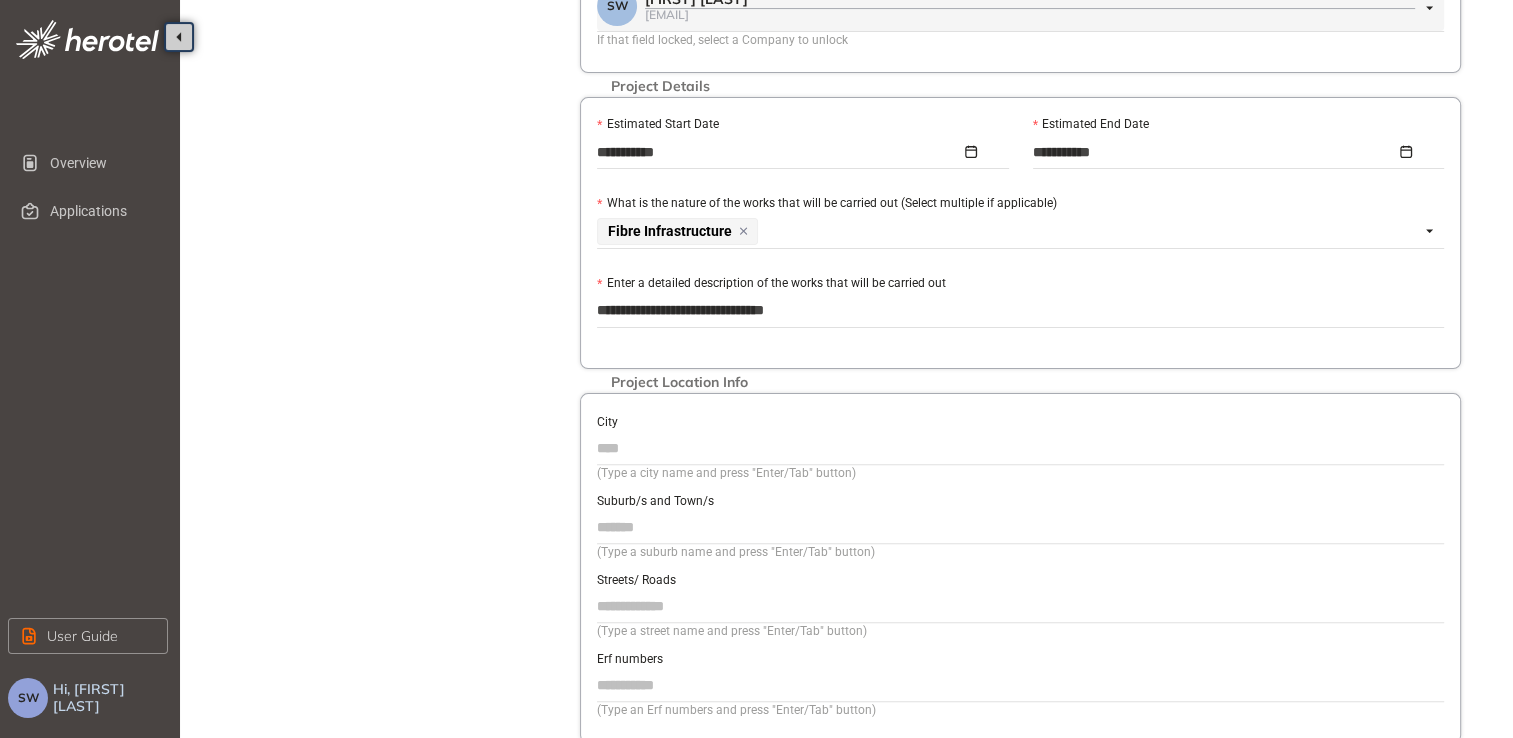 type on "**********" 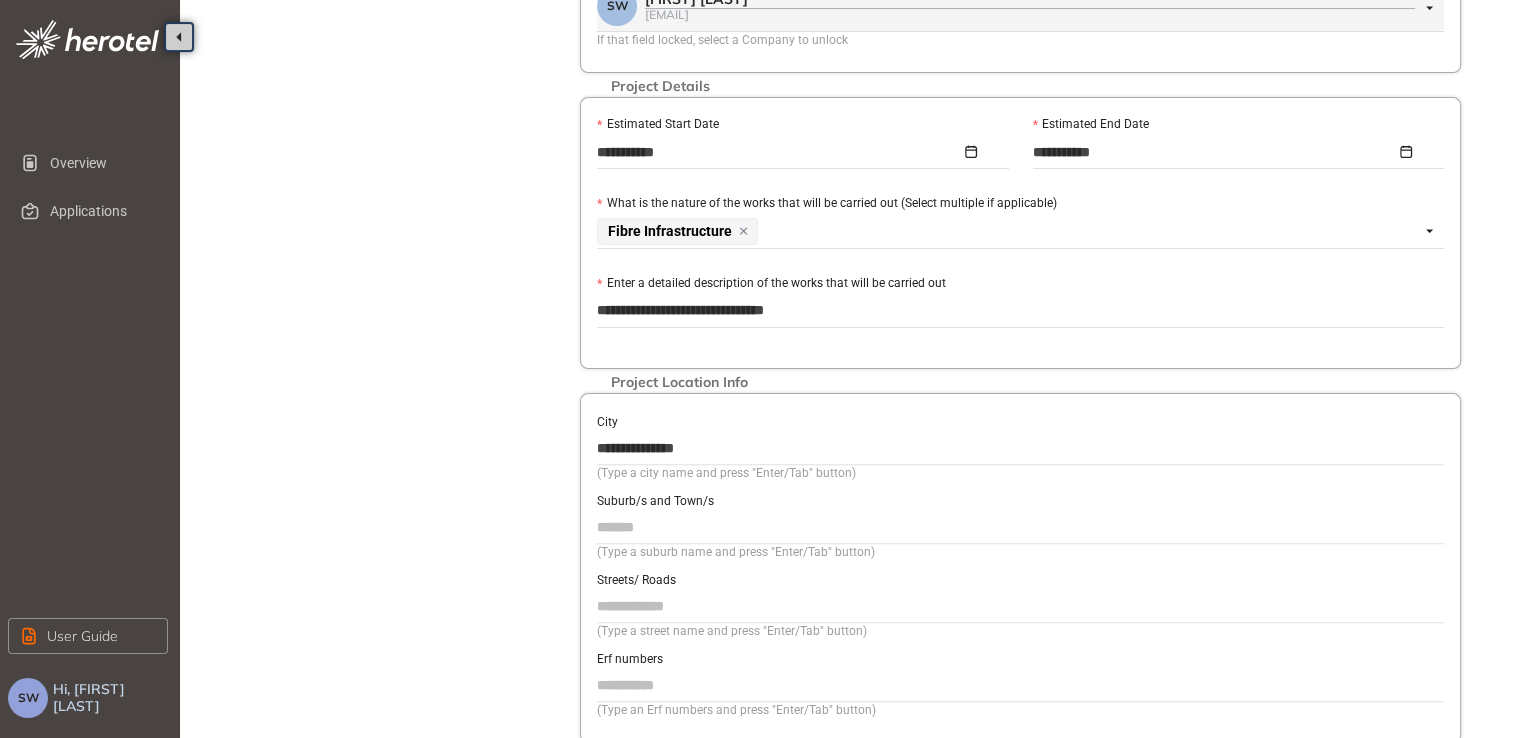 type on "**********" 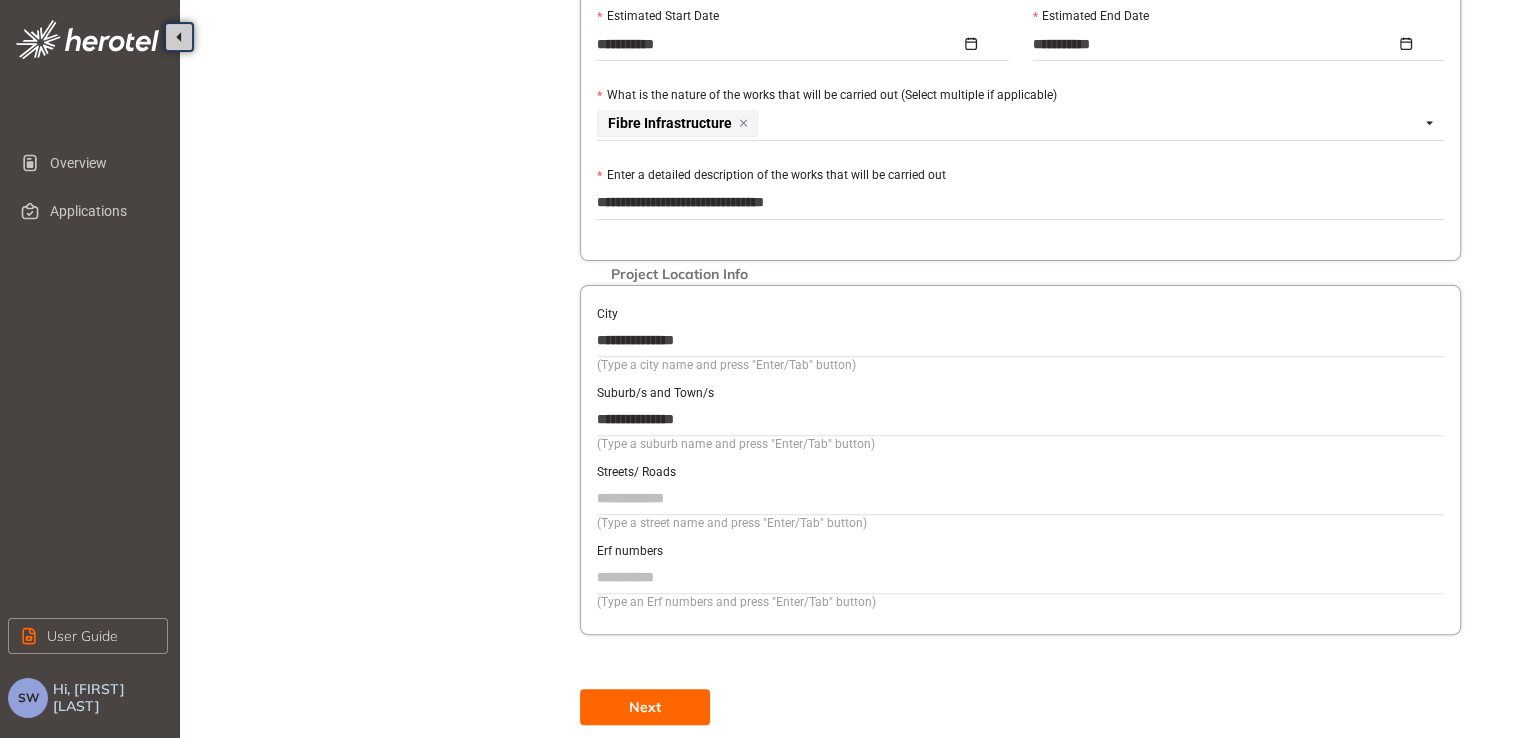 scroll, scrollTop: 640, scrollLeft: 0, axis: vertical 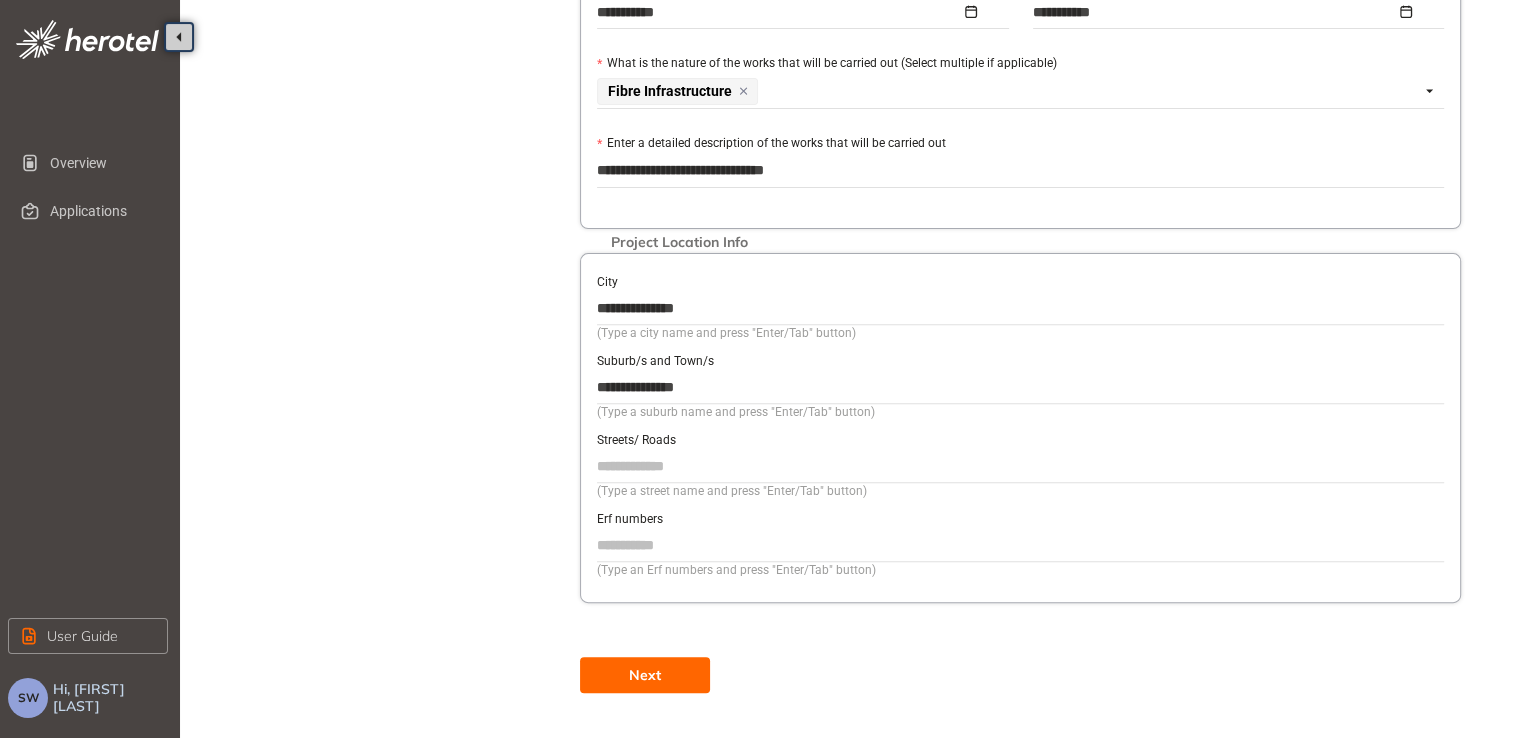 type on "**********" 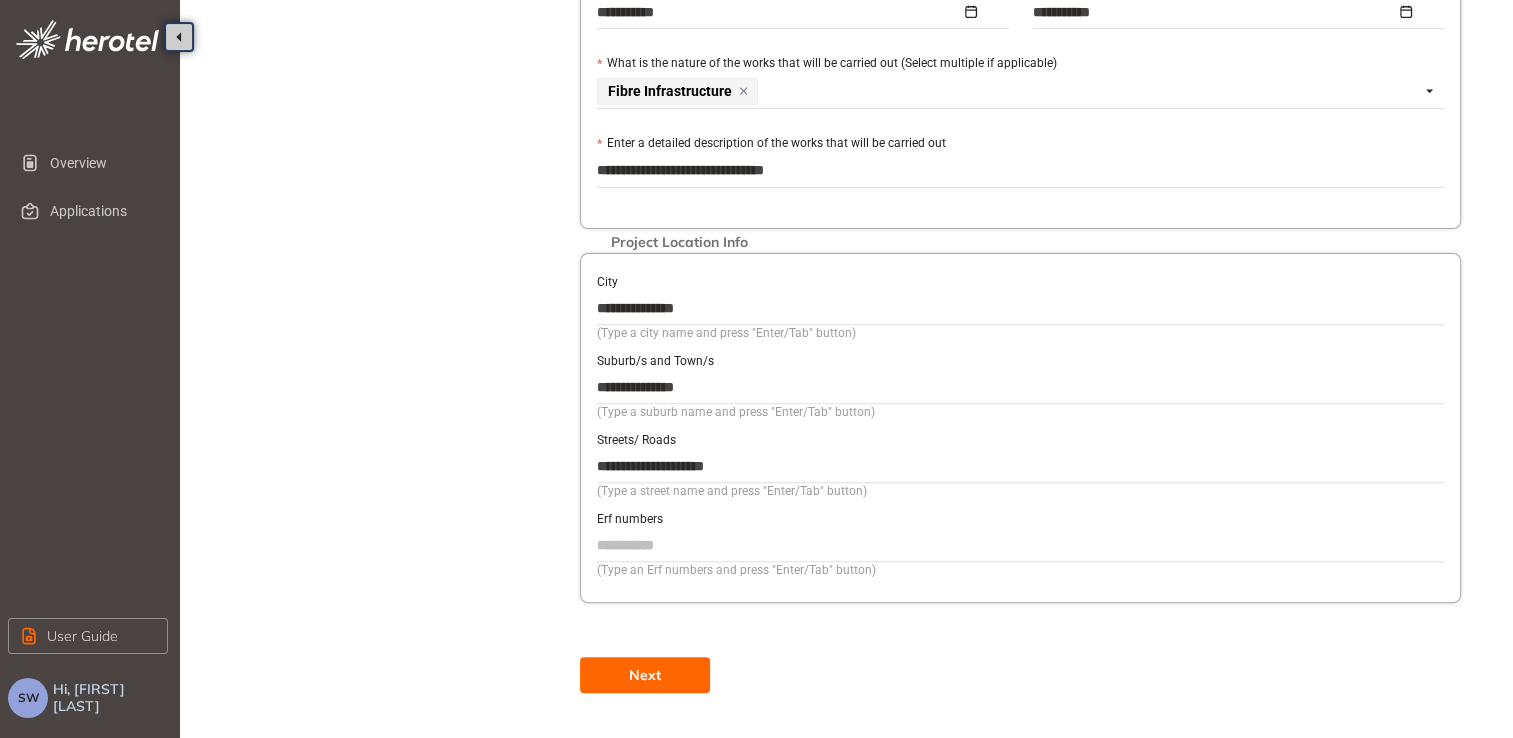 type on "**********" 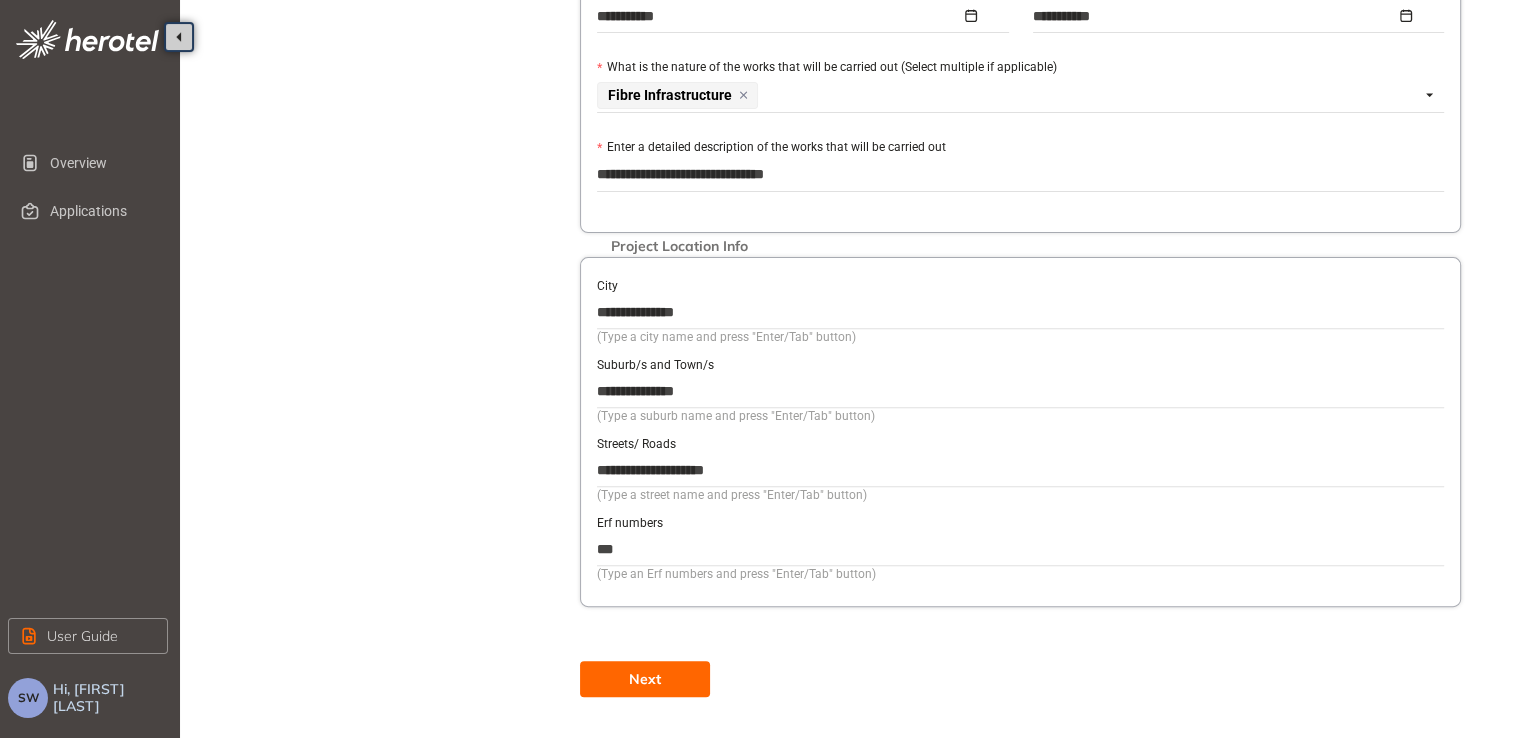 scroll, scrollTop: 640, scrollLeft: 0, axis: vertical 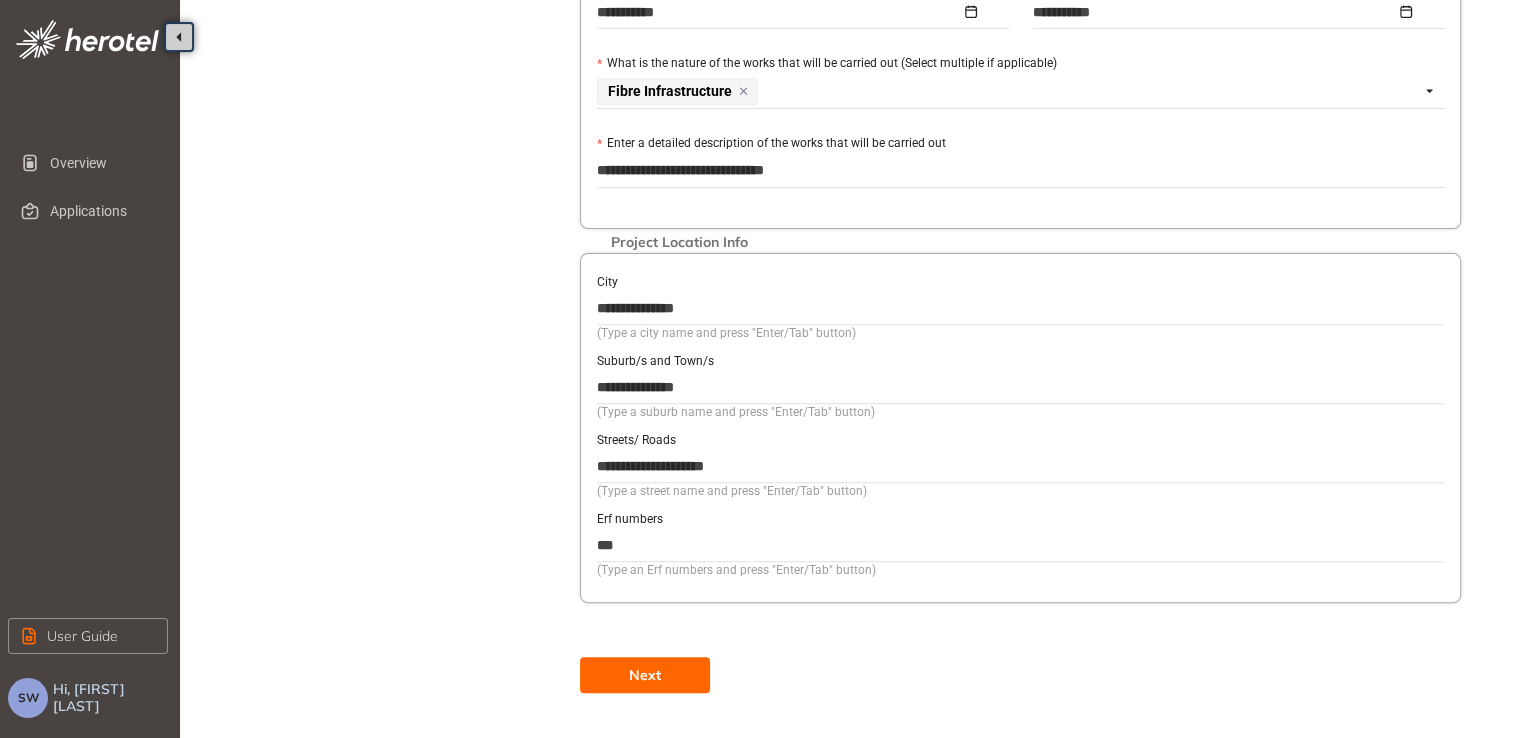 type on "***" 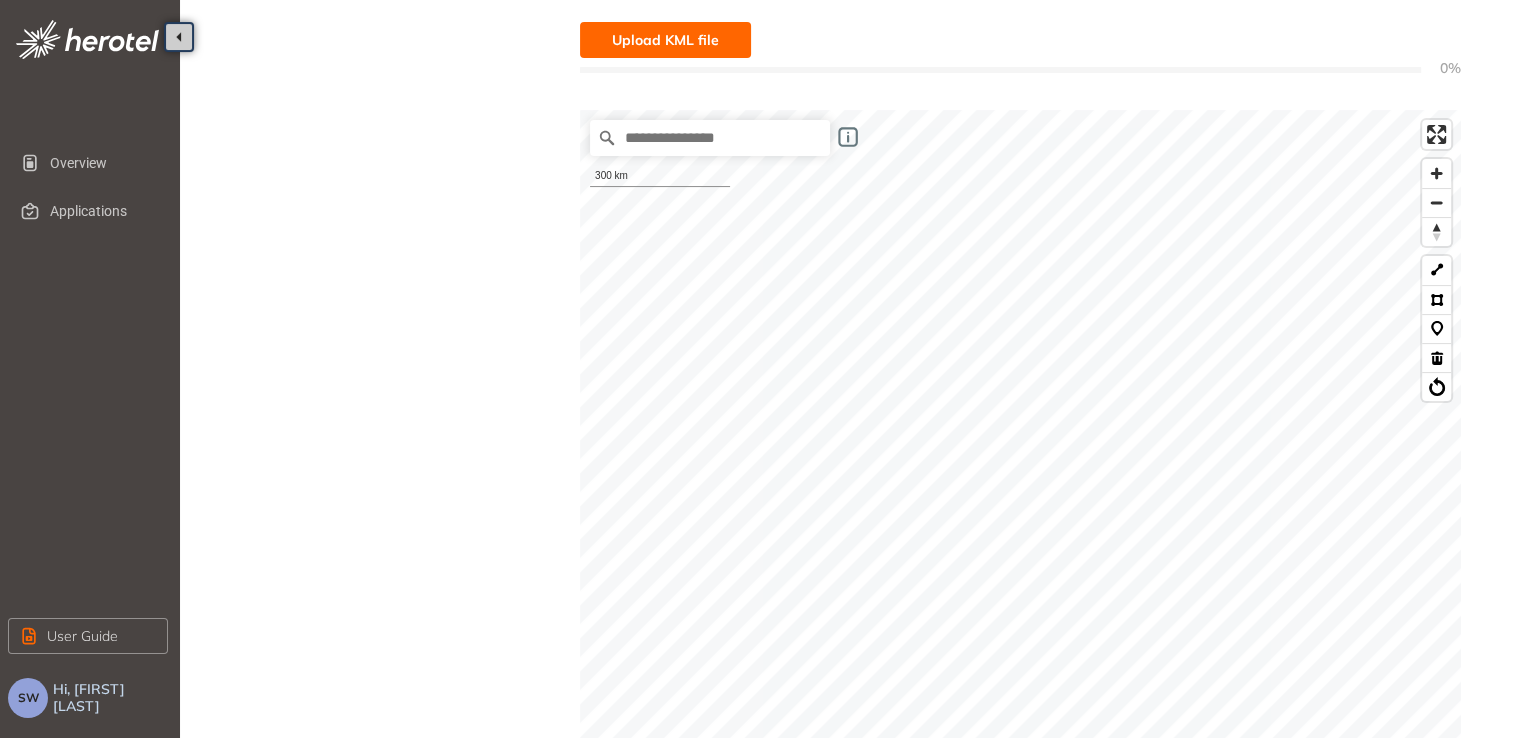 scroll, scrollTop: 492, scrollLeft: 0, axis: vertical 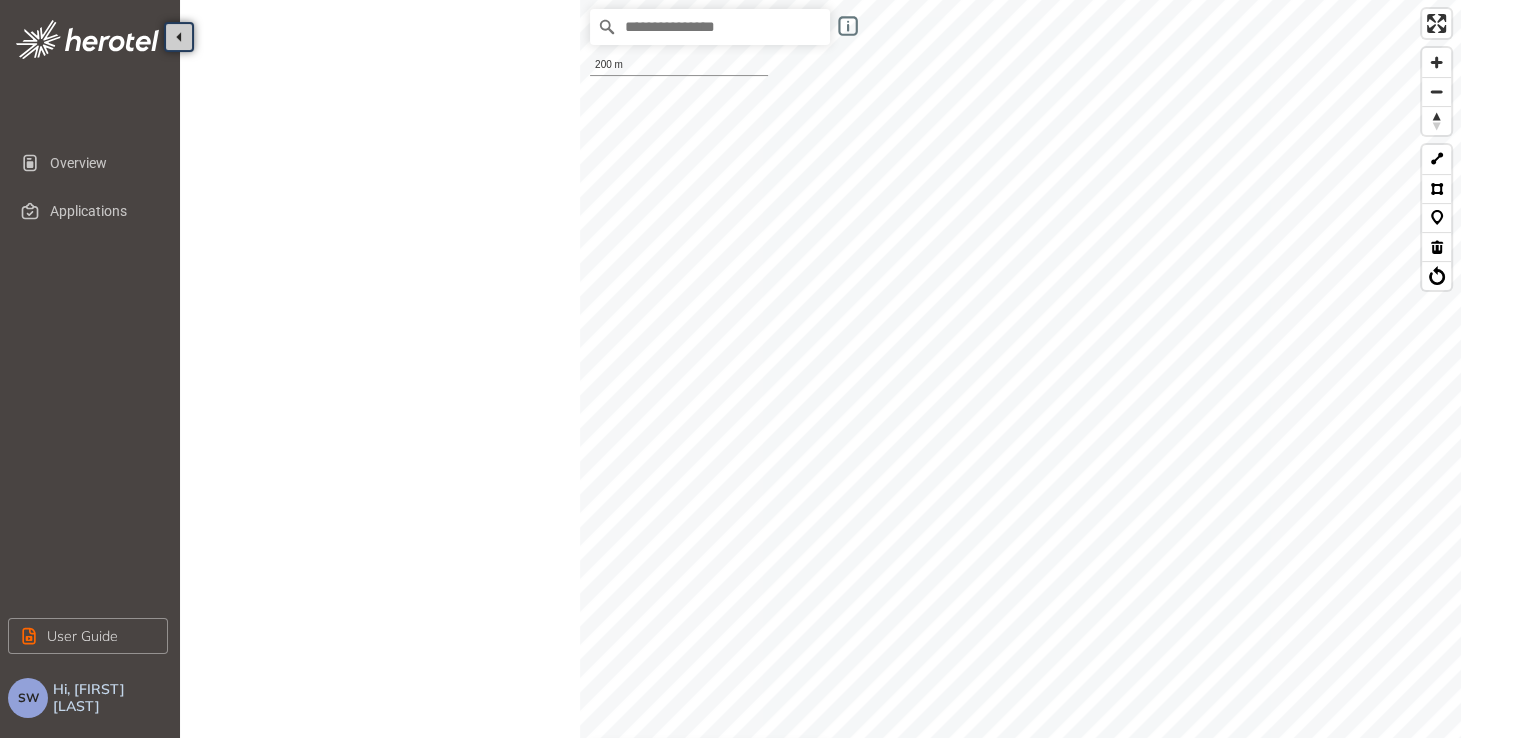 click on "Overview Applications User Guide SW Hi, [FIRST] [LAST] Project Details Location Confirmation Upload documents Location Confirmation Indicate your project’s location and coverage, or upload a KML file with your project route already plotted. Based on this information, the system will determine whether any of our services are affected and outline the relevant requirements and next steps If uploading a KML file, ensure it includes only the specific project route. Additional planning data may cause upload issues. Size of the uploaded file should not exceed the limit of 10MB See more details Project limitations: Line routes: max 180 km Polygon areas: max 40 km² Upload KML file 0% We are retrieving and analyzing a large volume of data, which may take a few moments. The speed of this process depends on your project size and internet connection. Please stay on this page until the process is complete. Map filters/ settings 200 m © Mapbox" at bounding box center (756, -123) 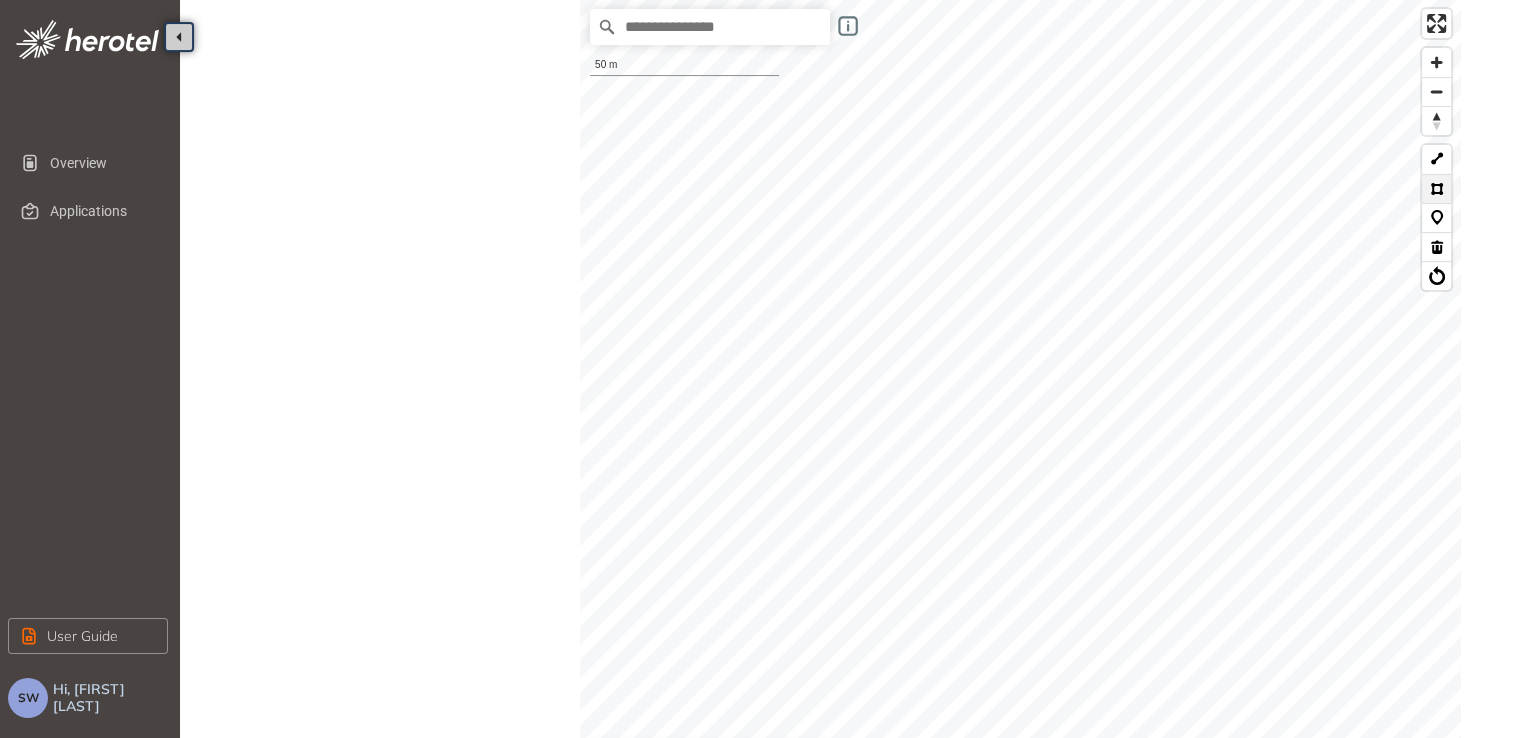 click at bounding box center [1436, 188] 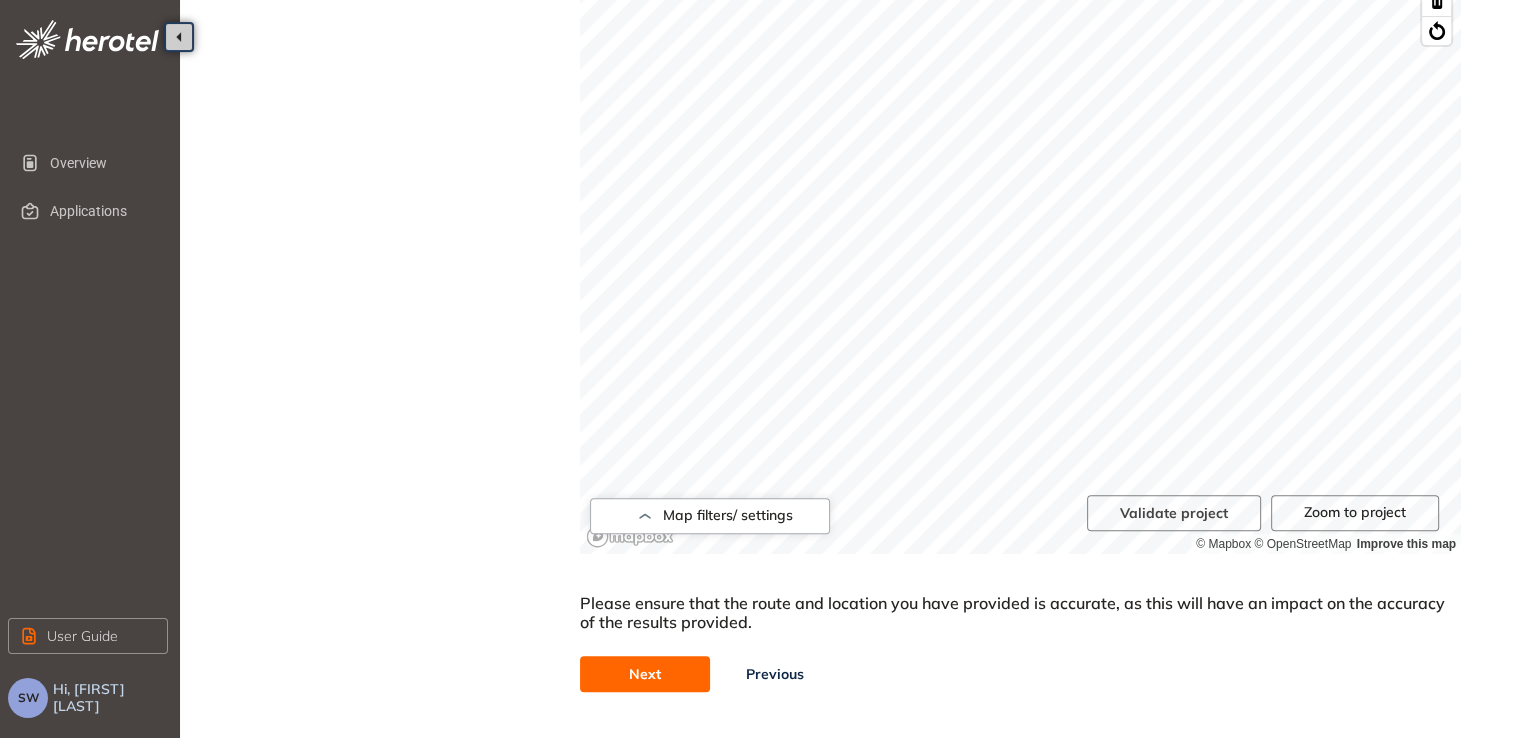 scroll, scrollTop: 740, scrollLeft: 0, axis: vertical 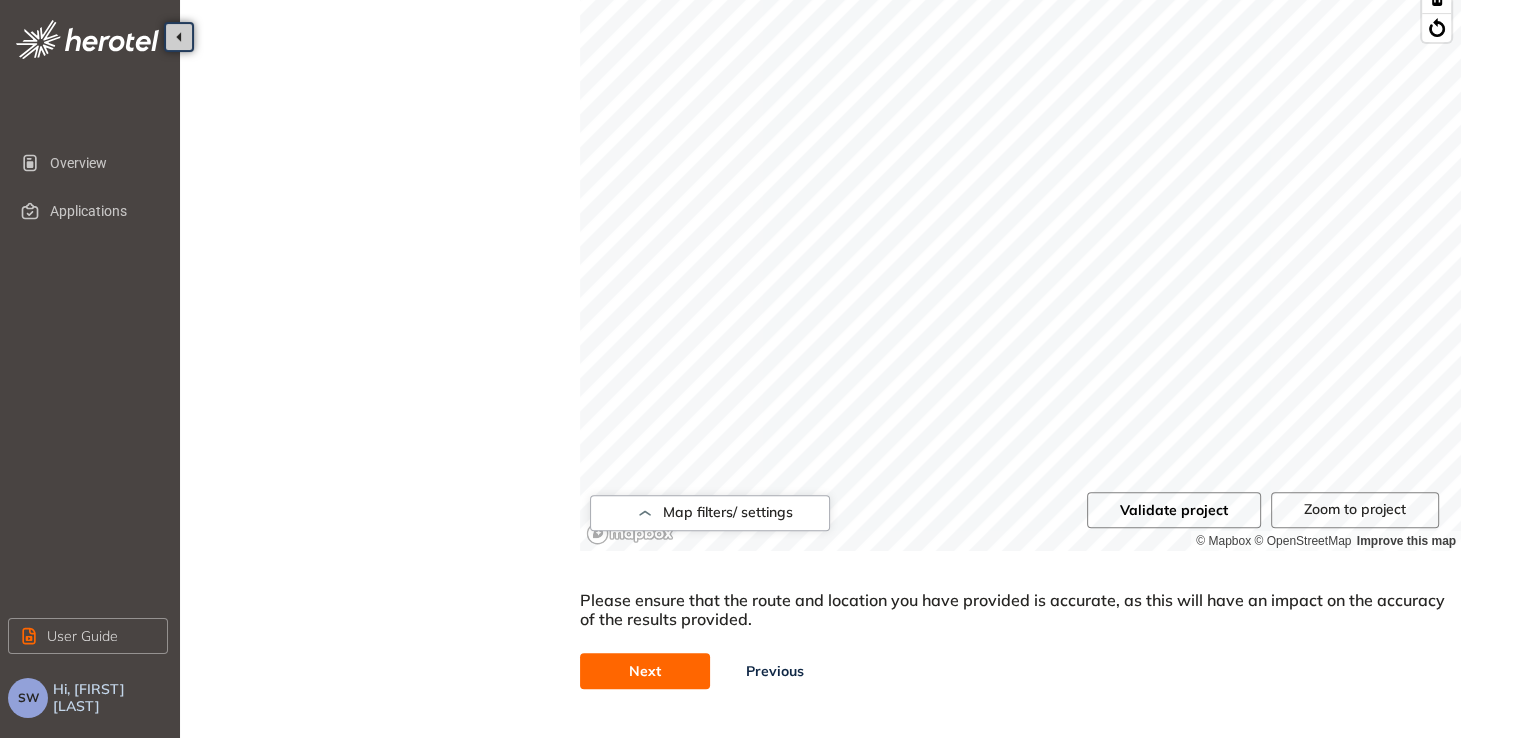 click on "Validate project" at bounding box center [1174, 510] 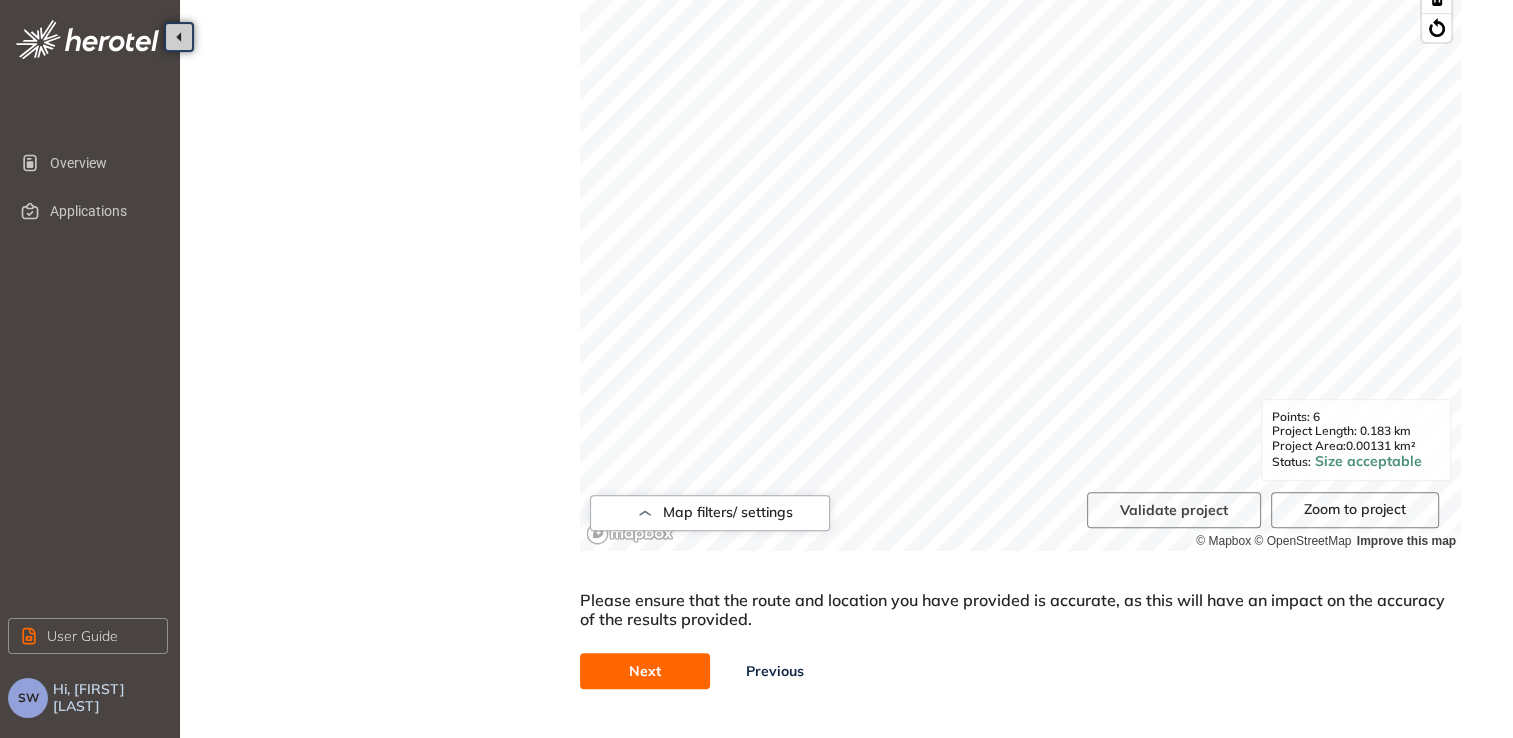 click on "Next" at bounding box center (645, 671) 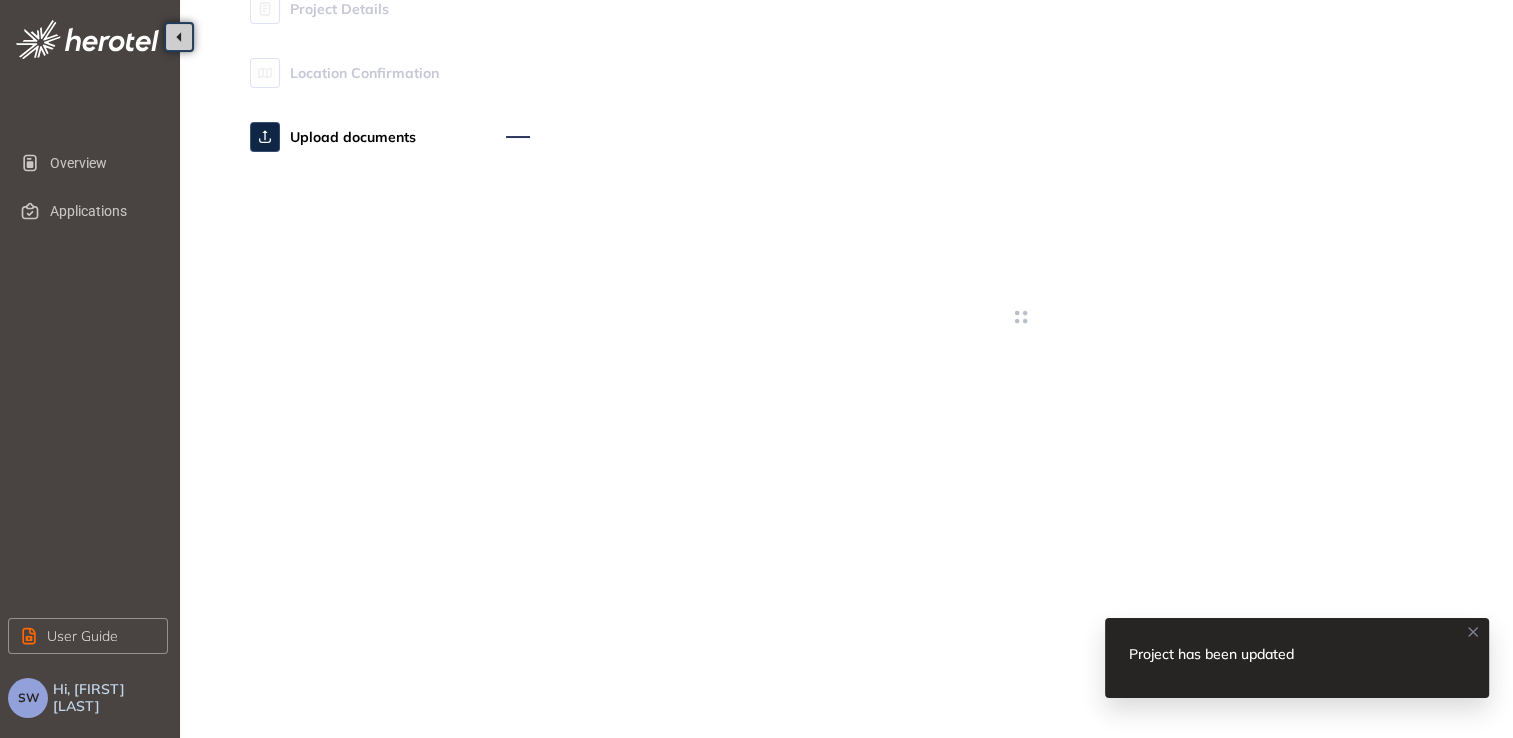 scroll, scrollTop: 0, scrollLeft: 0, axis: both 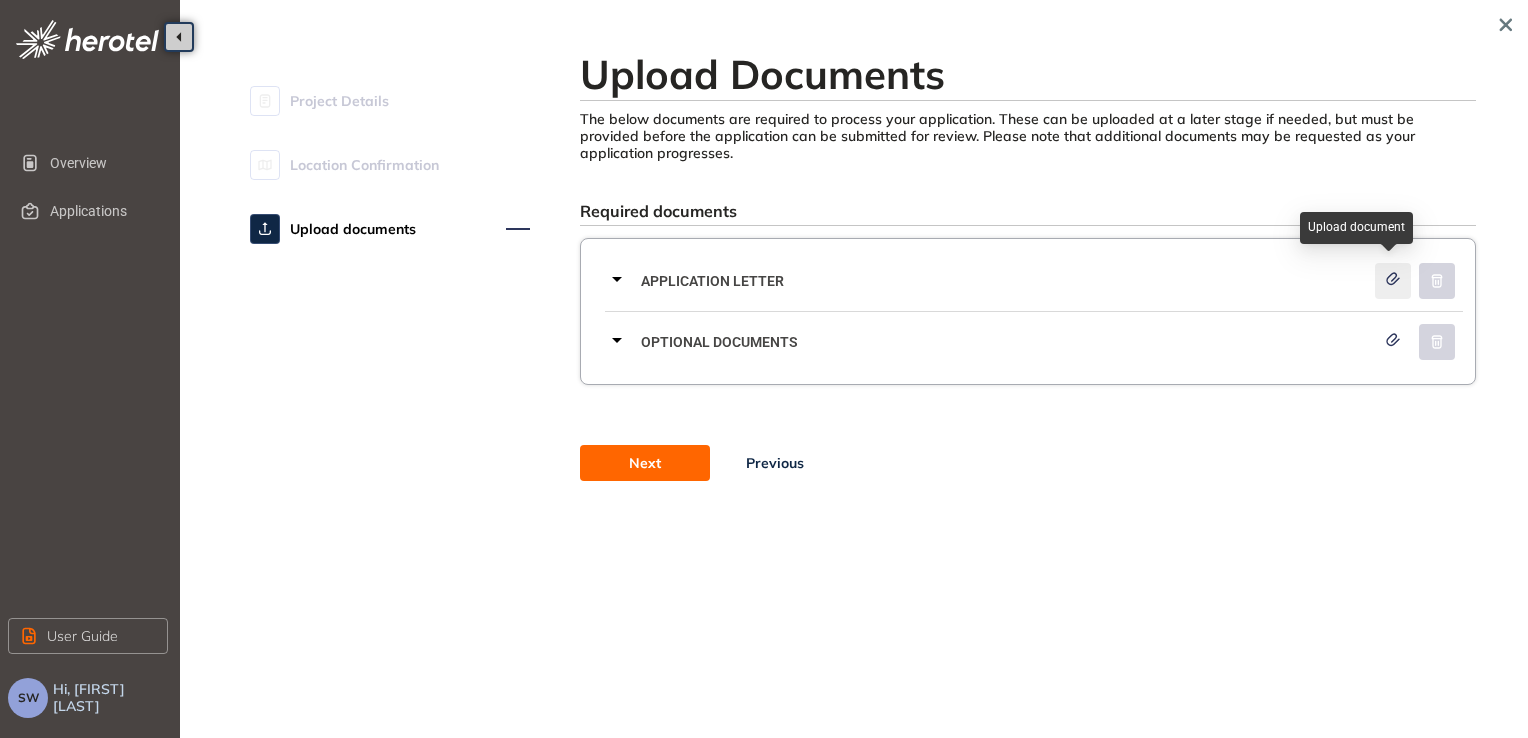 click 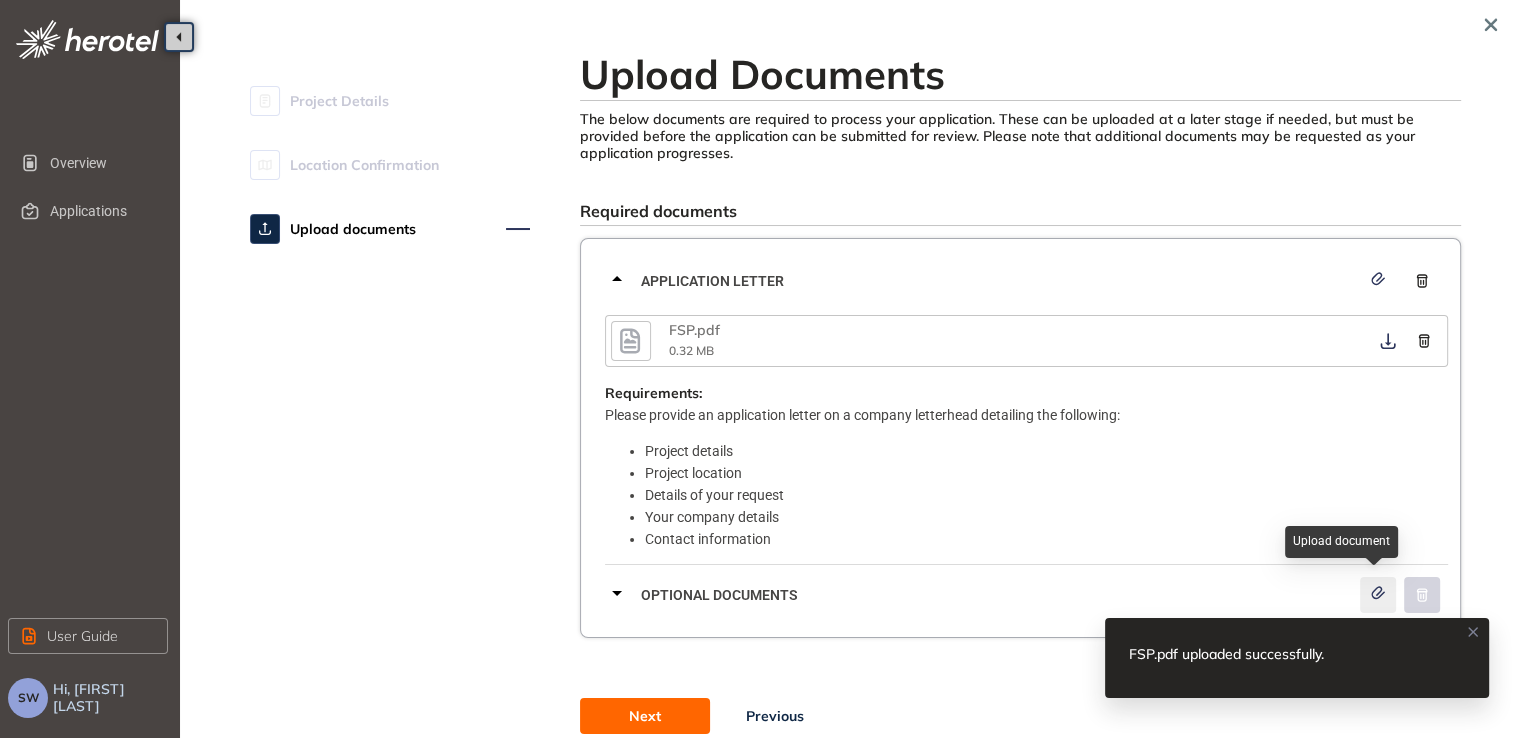 click 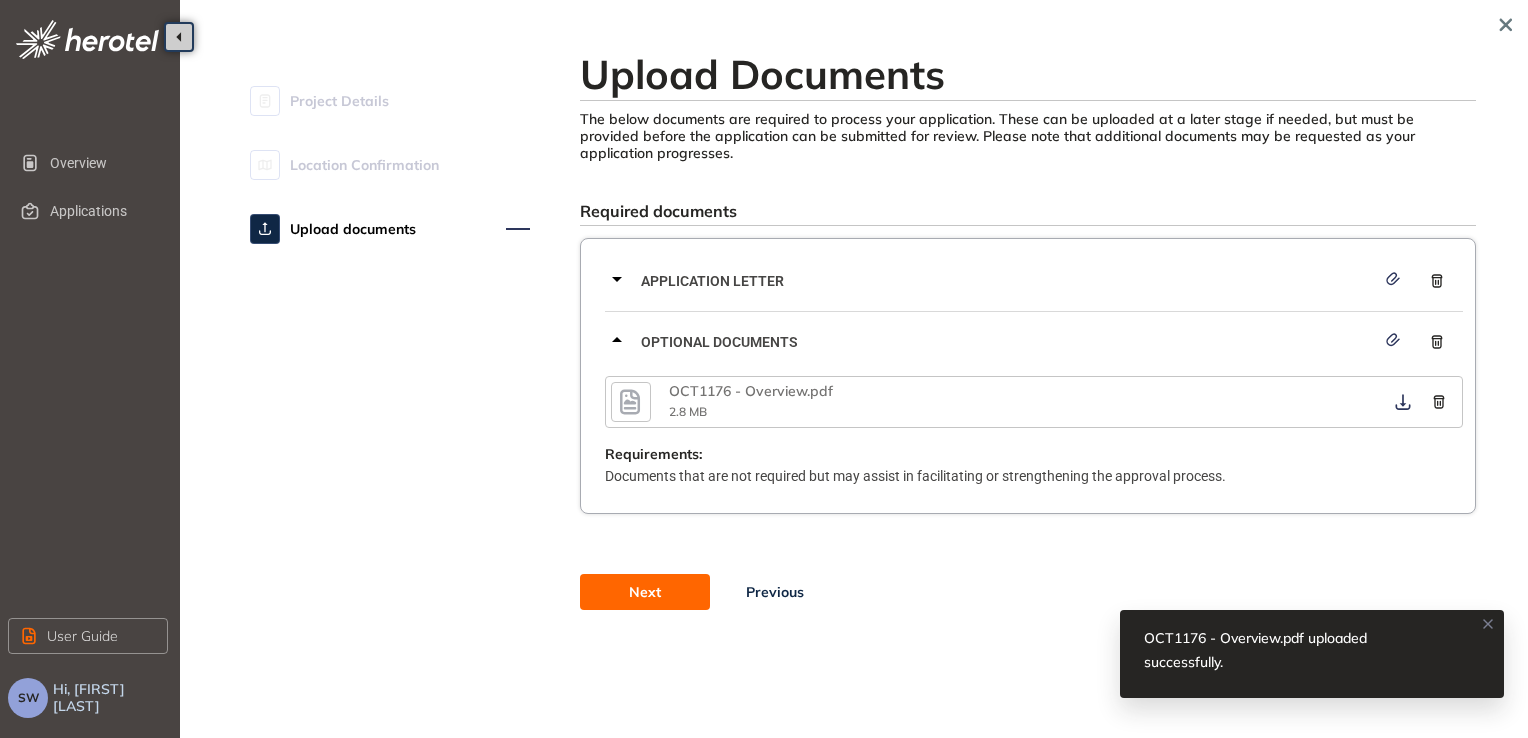 click on "Next" at bounding box center [645, 592] 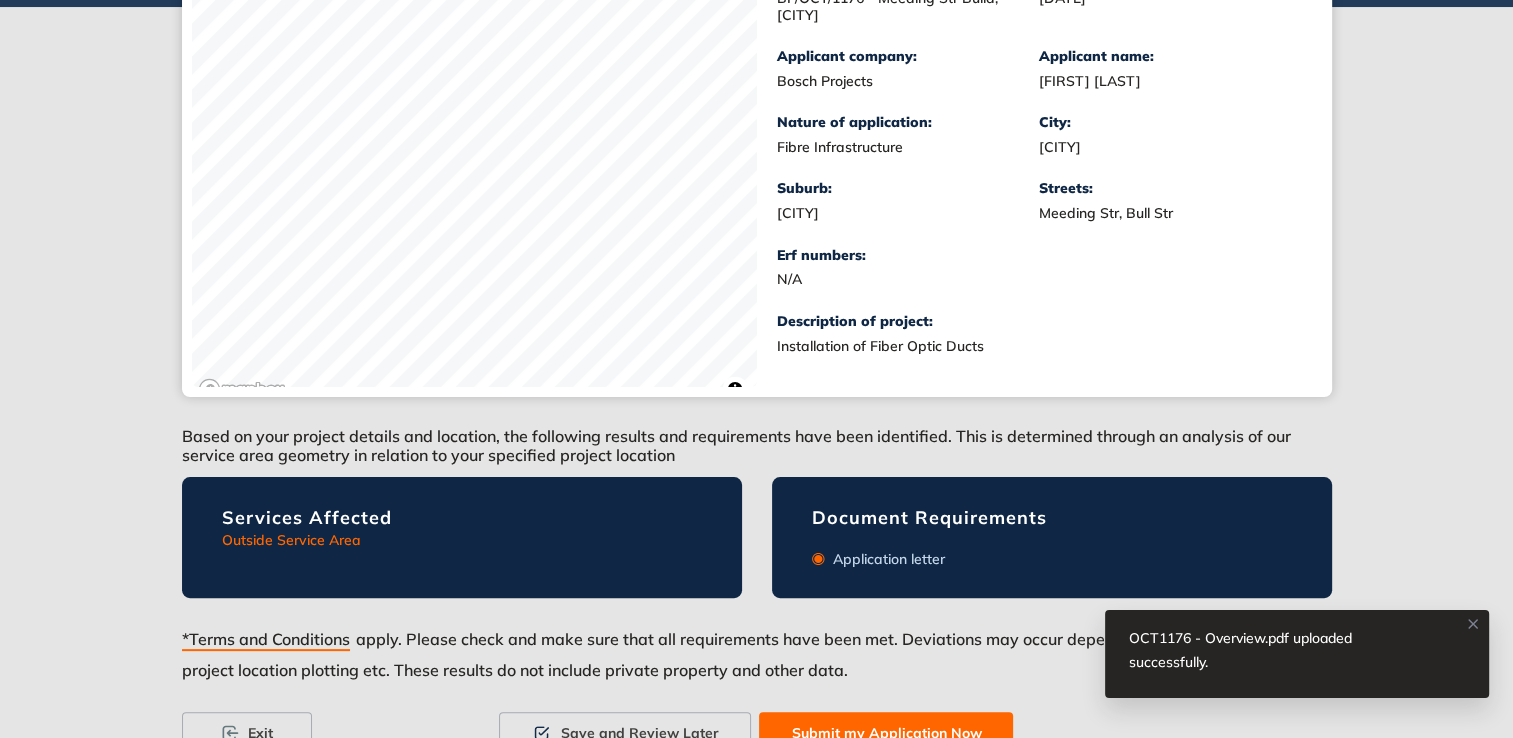 scroll, scrollTop: 438, scrollLeft: 0, axis: vertical 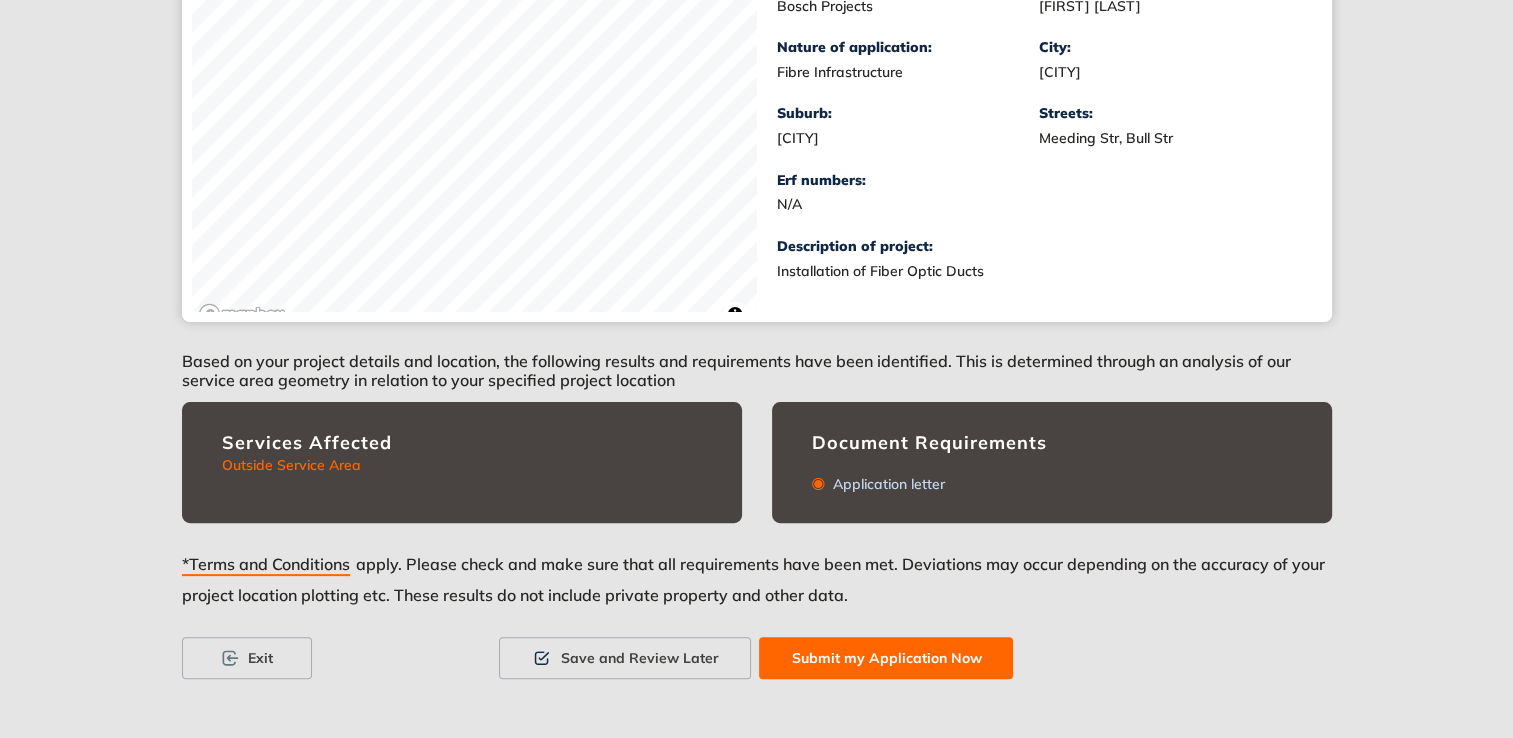 click on "Submit my Application Now" at bounding box center [886, 658] 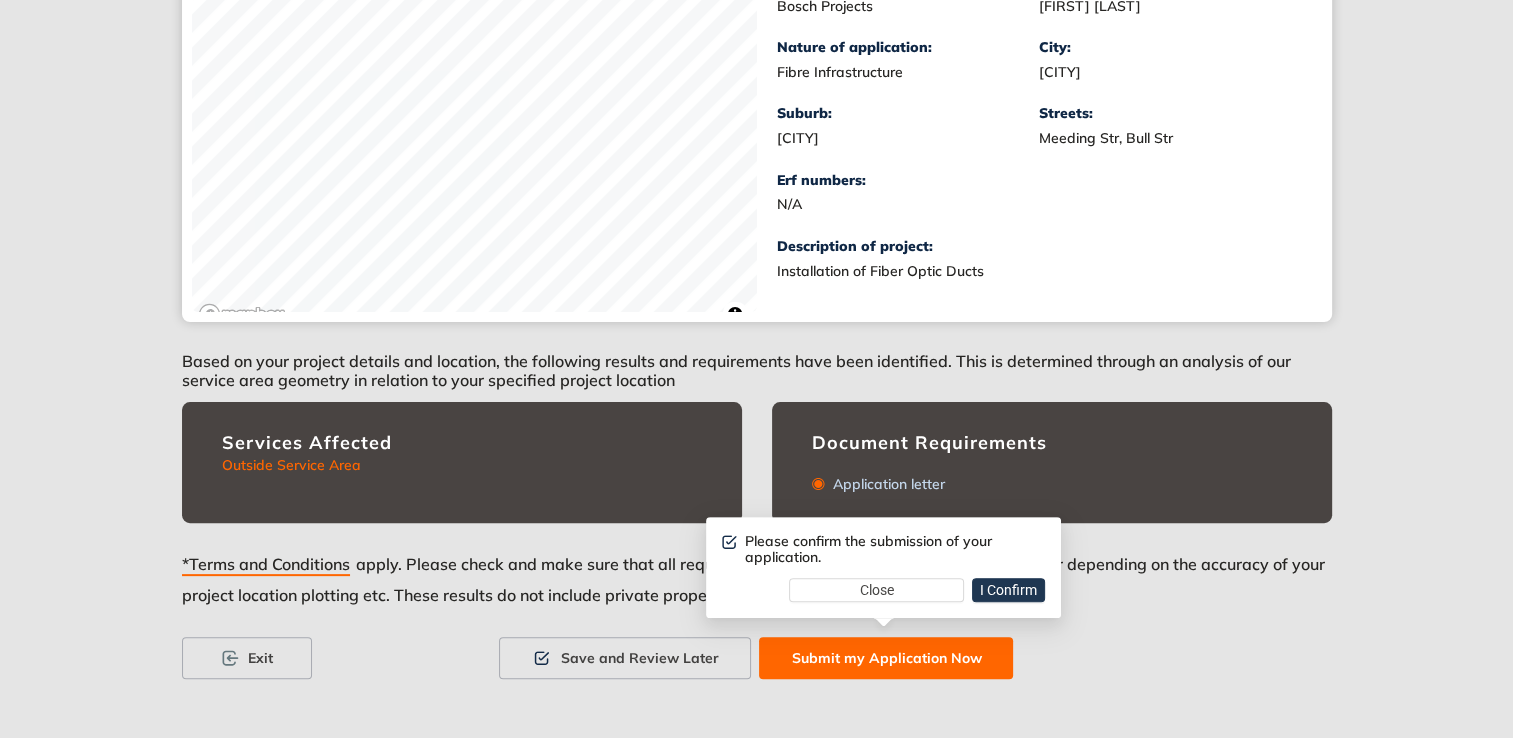 click on "I Confirm" at bounding box center (1008, 590) 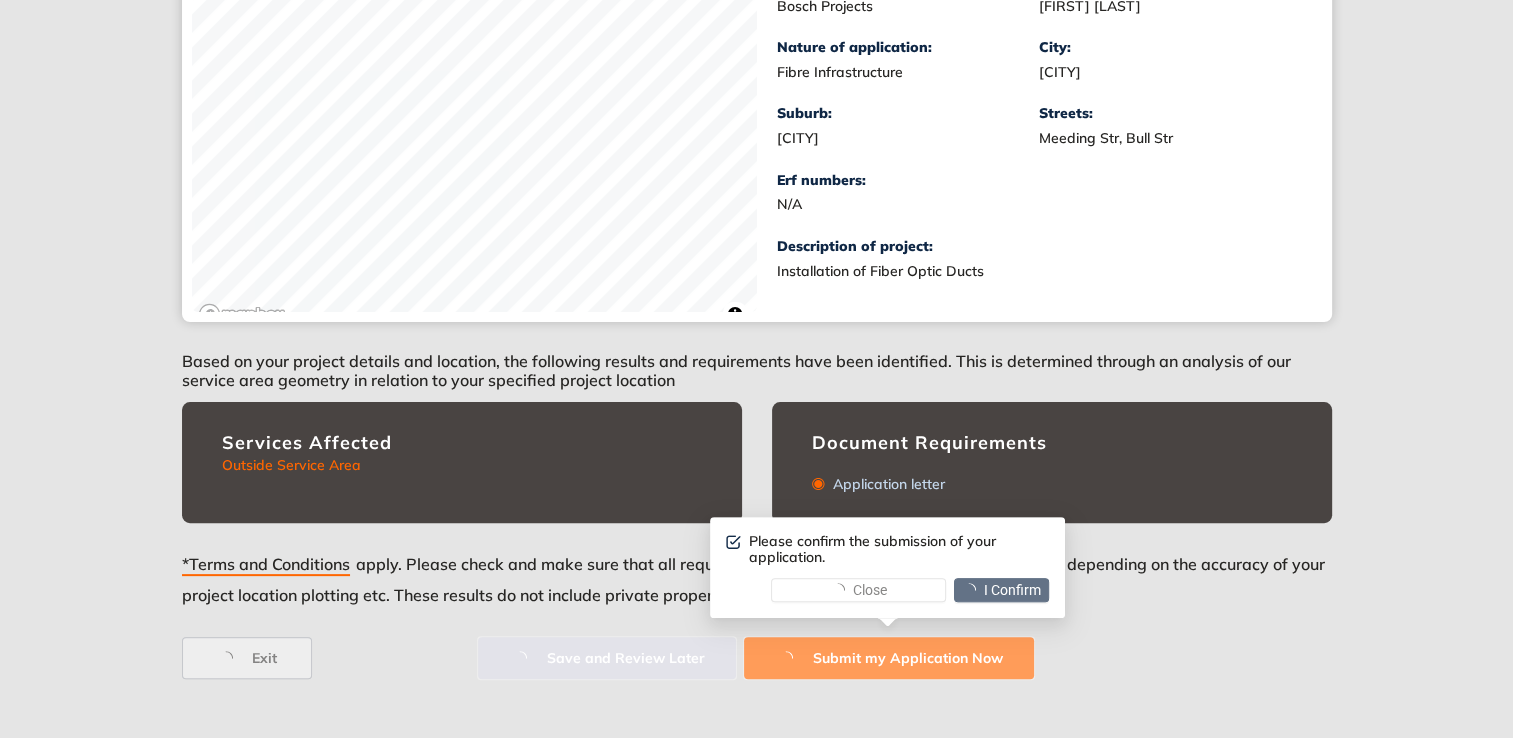 scroll, scrollTop: 0, scrollLeft: 0, axis: both 